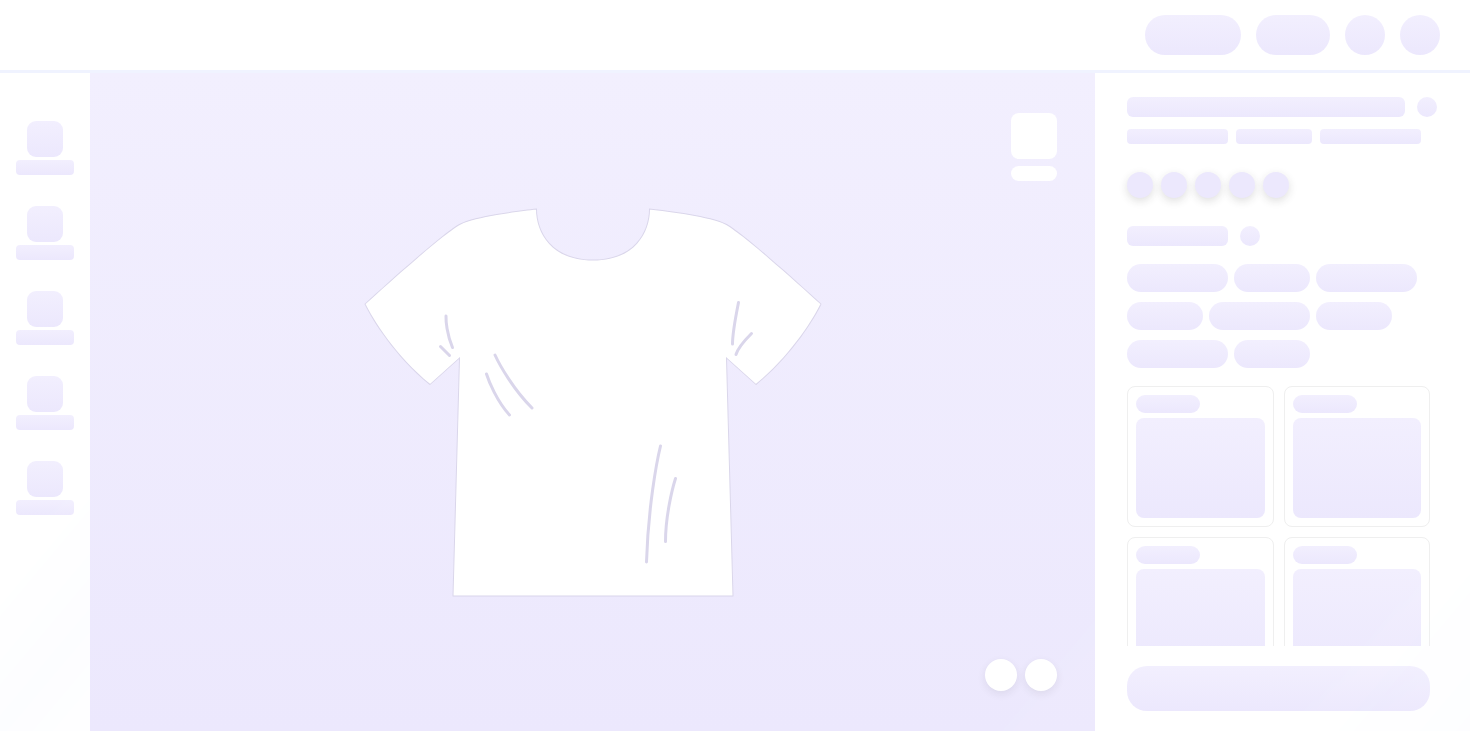 scroll, scrollTop: 0, scrollLeft: 0, axis: both 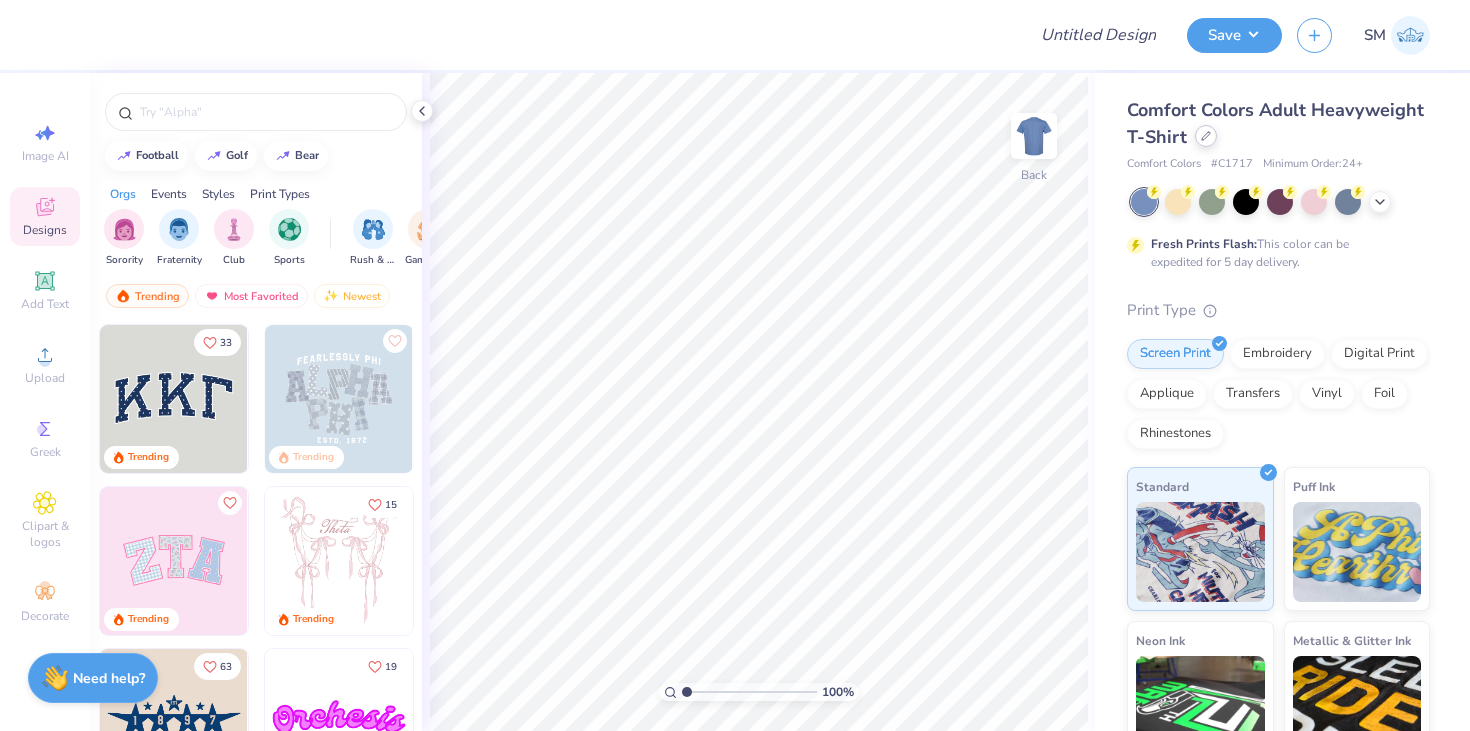click 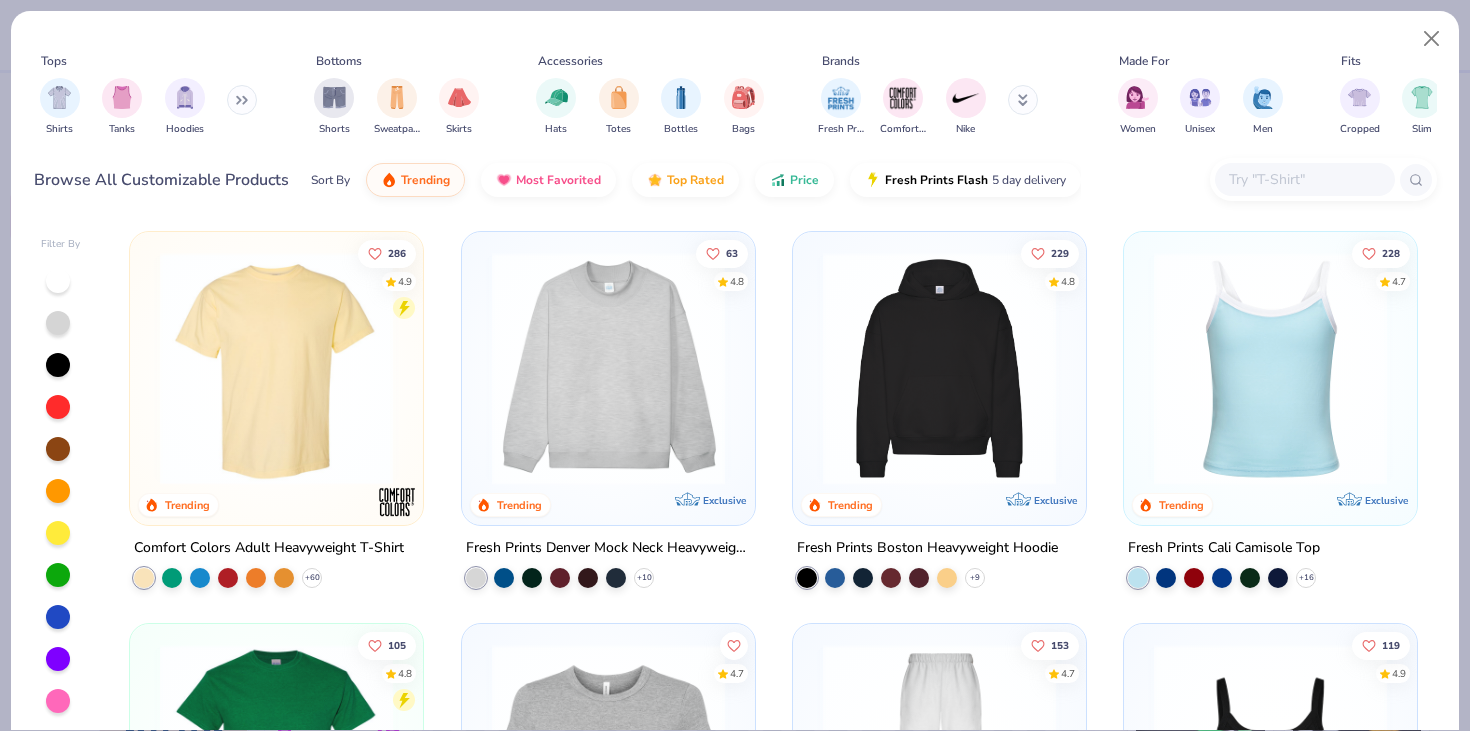 click at bounding box center (1304, 179) 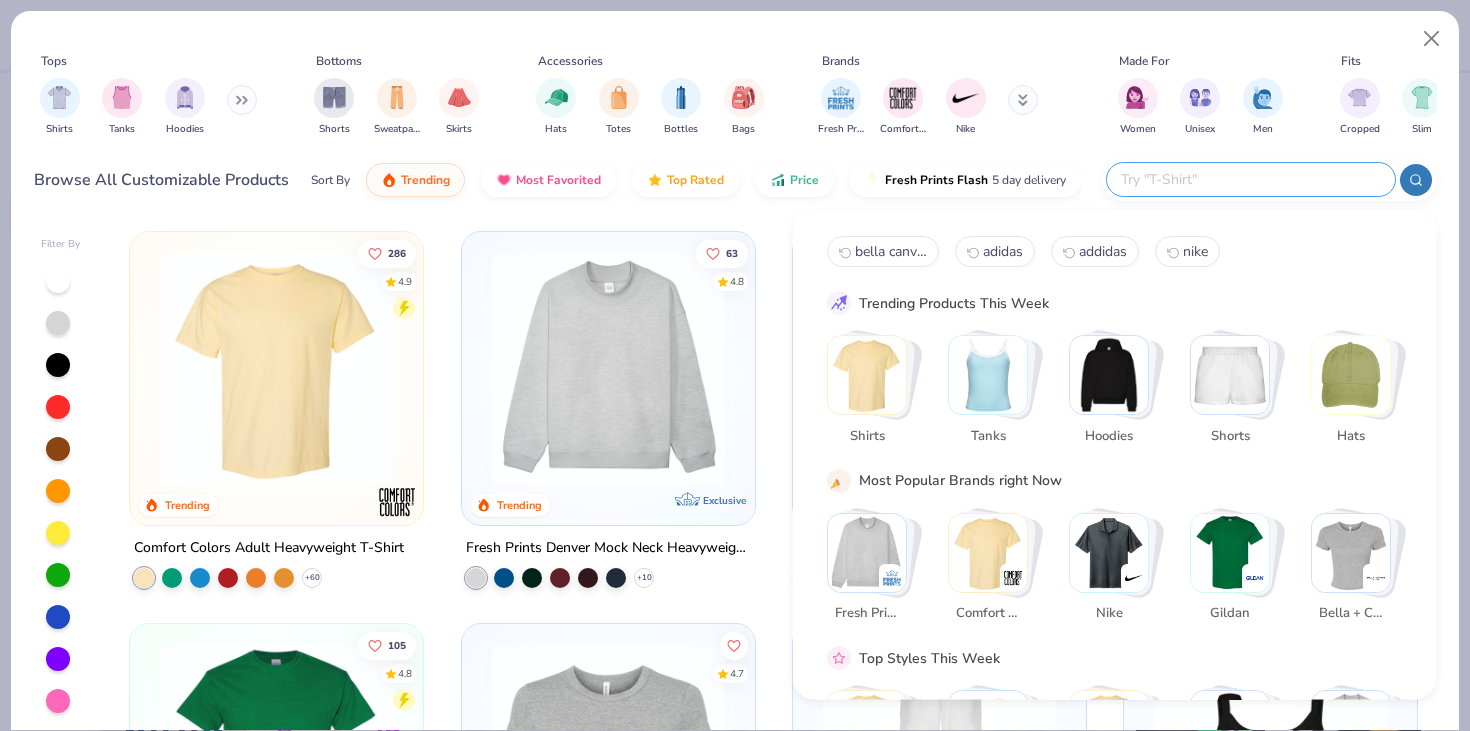 paste on "Adidas A430" 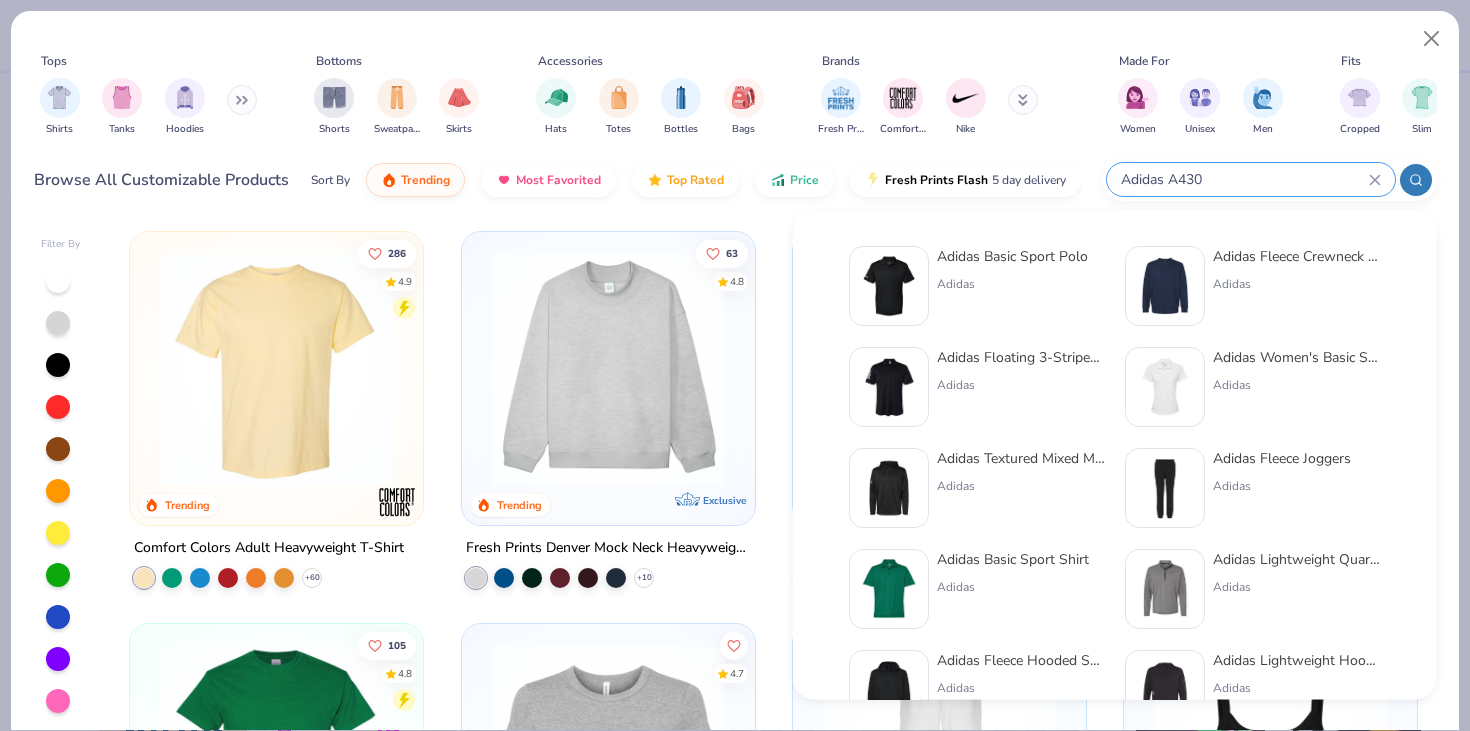 type on "Adidas A430" 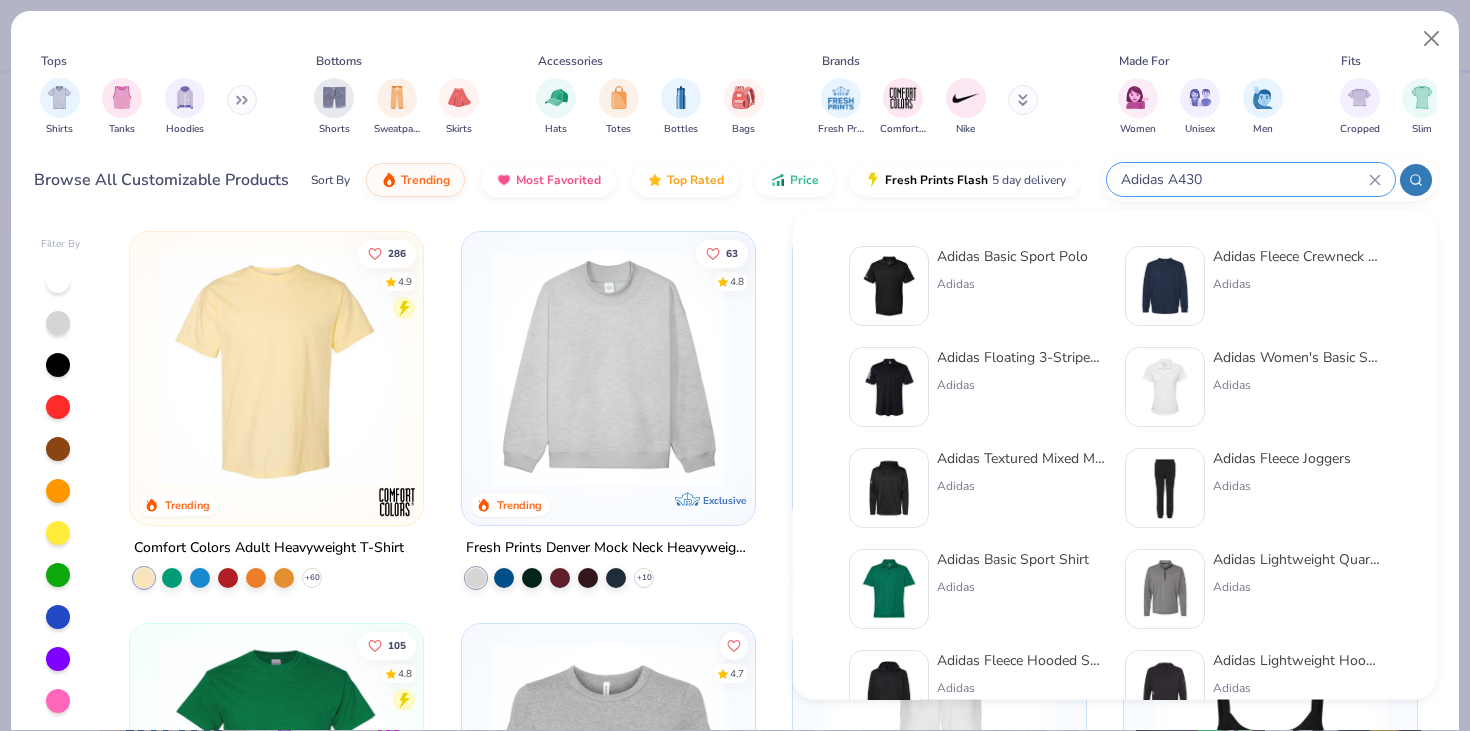 click on "Adidas Basic Sport Polo" at bounding box center (1012, 256) 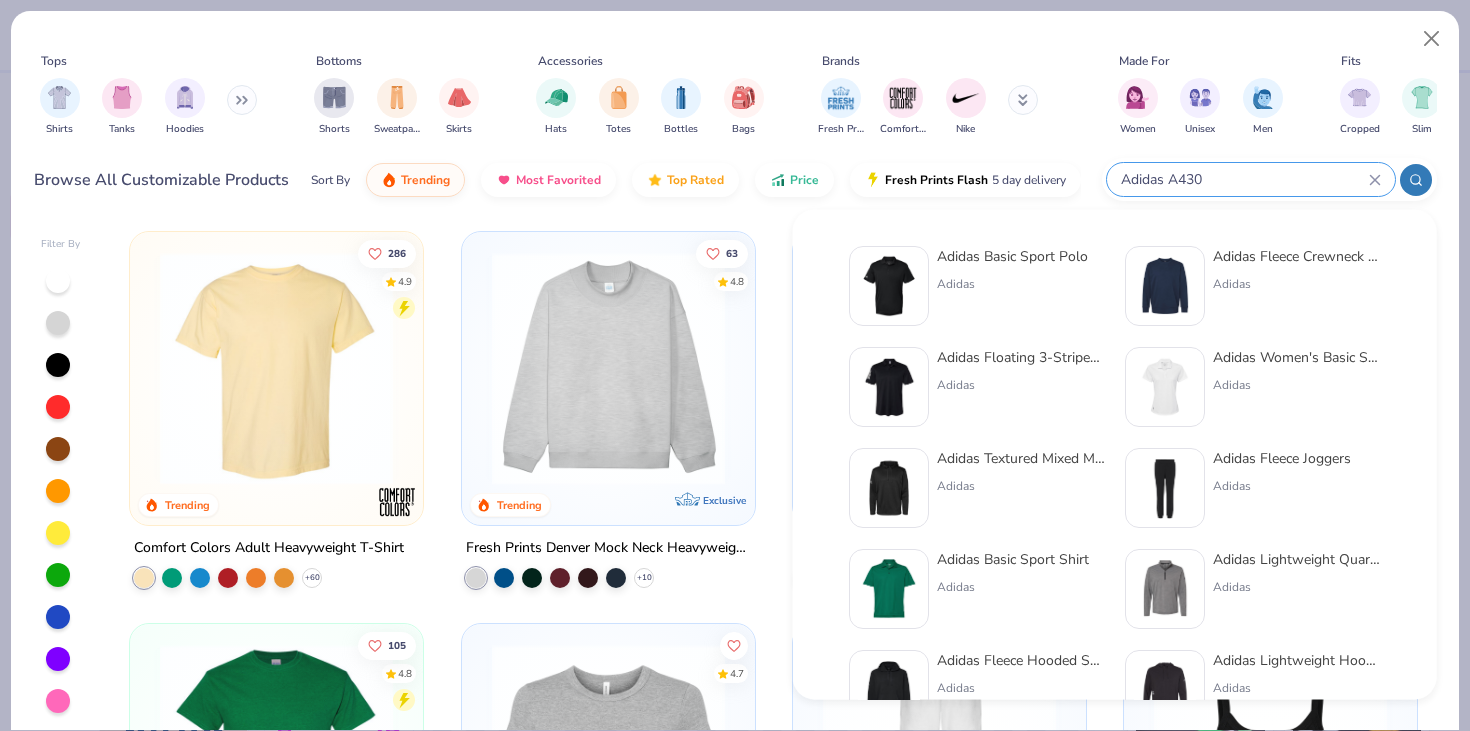 type 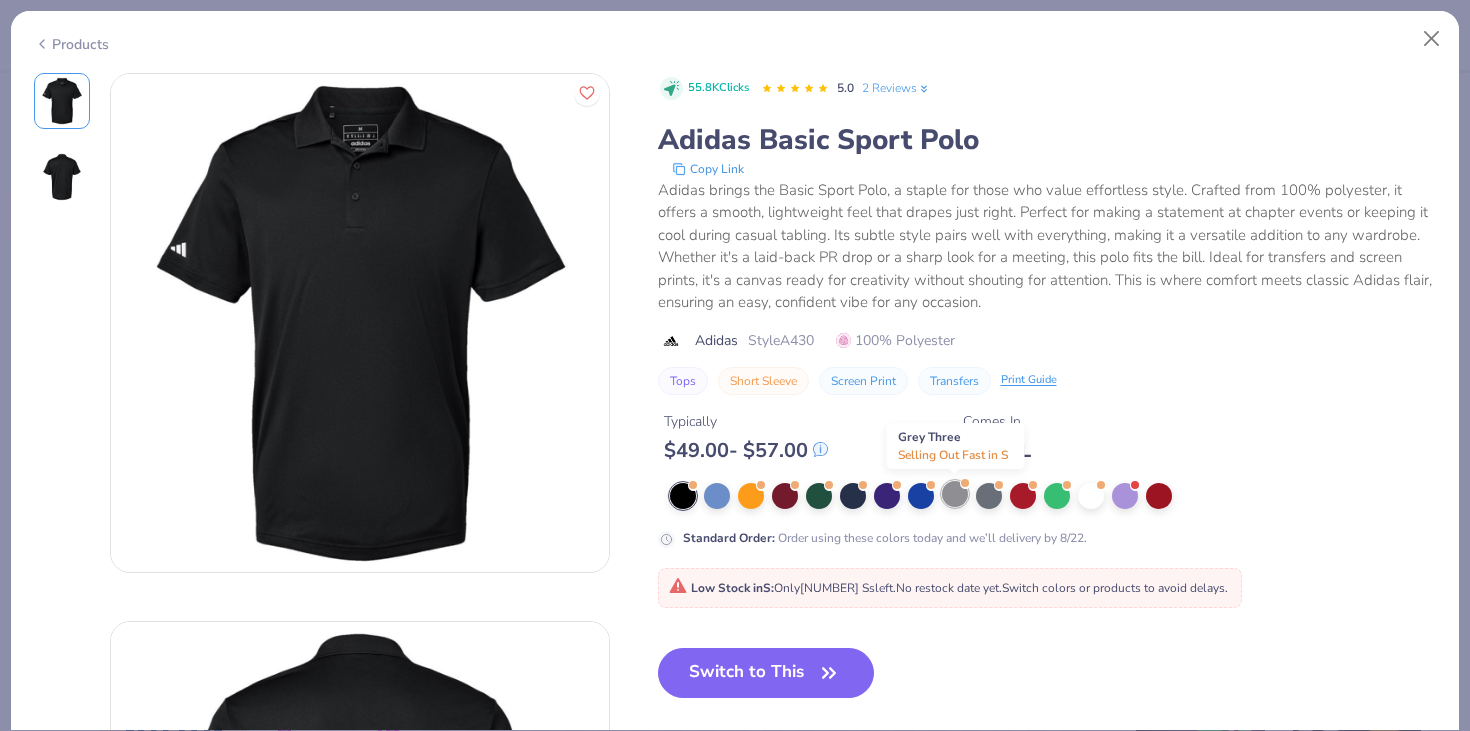 click at bounding box center (955, 494) 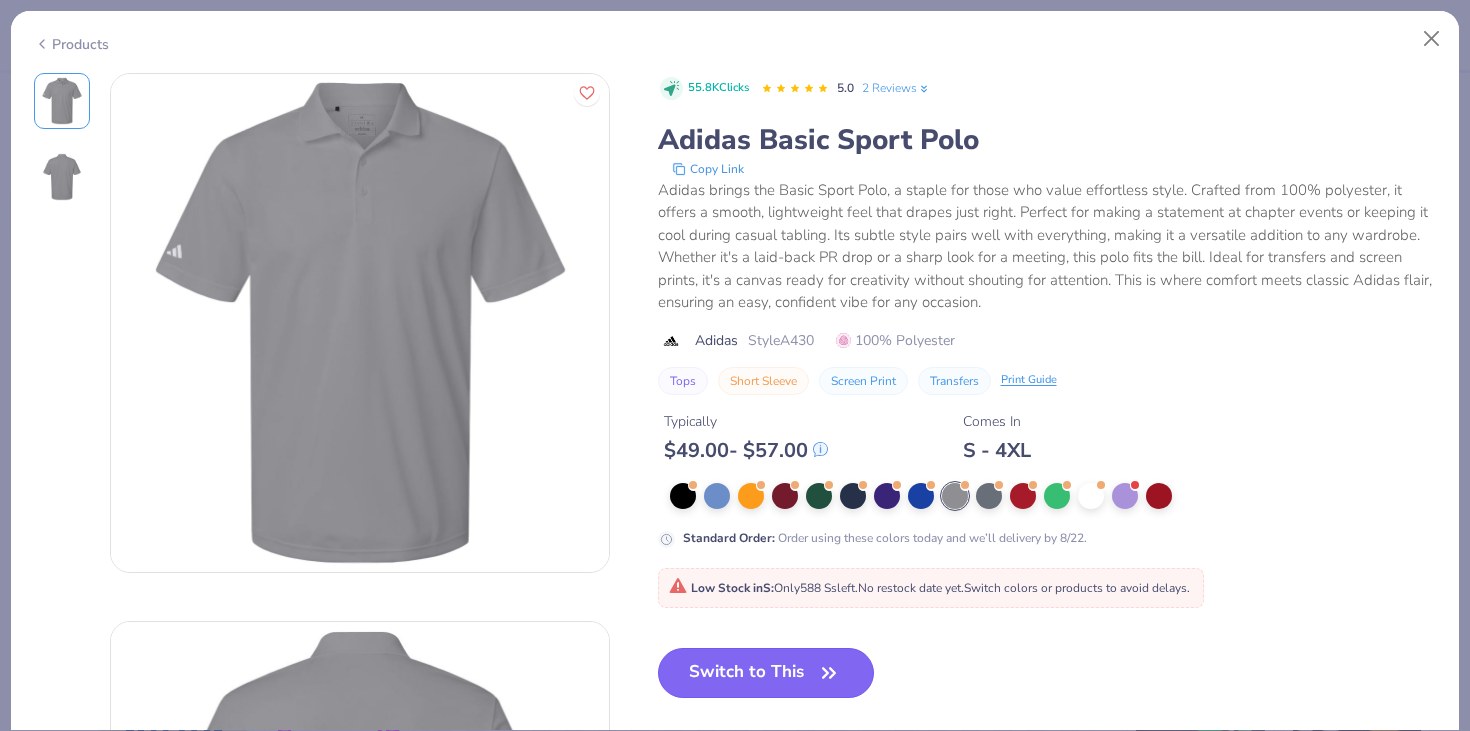 click on "Switch to This" at bounding box center [766, 673] 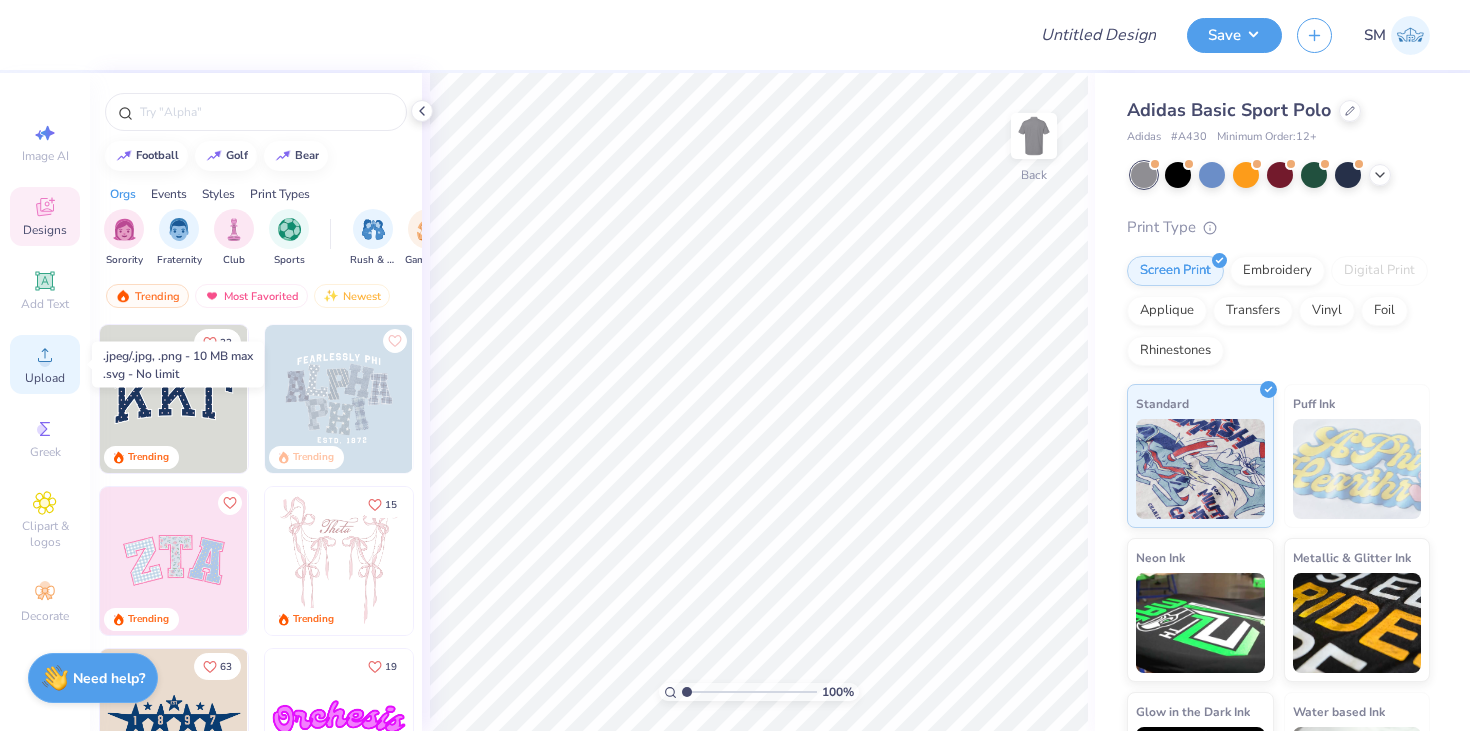 click on "Upload" at bounding box center [45, 378] 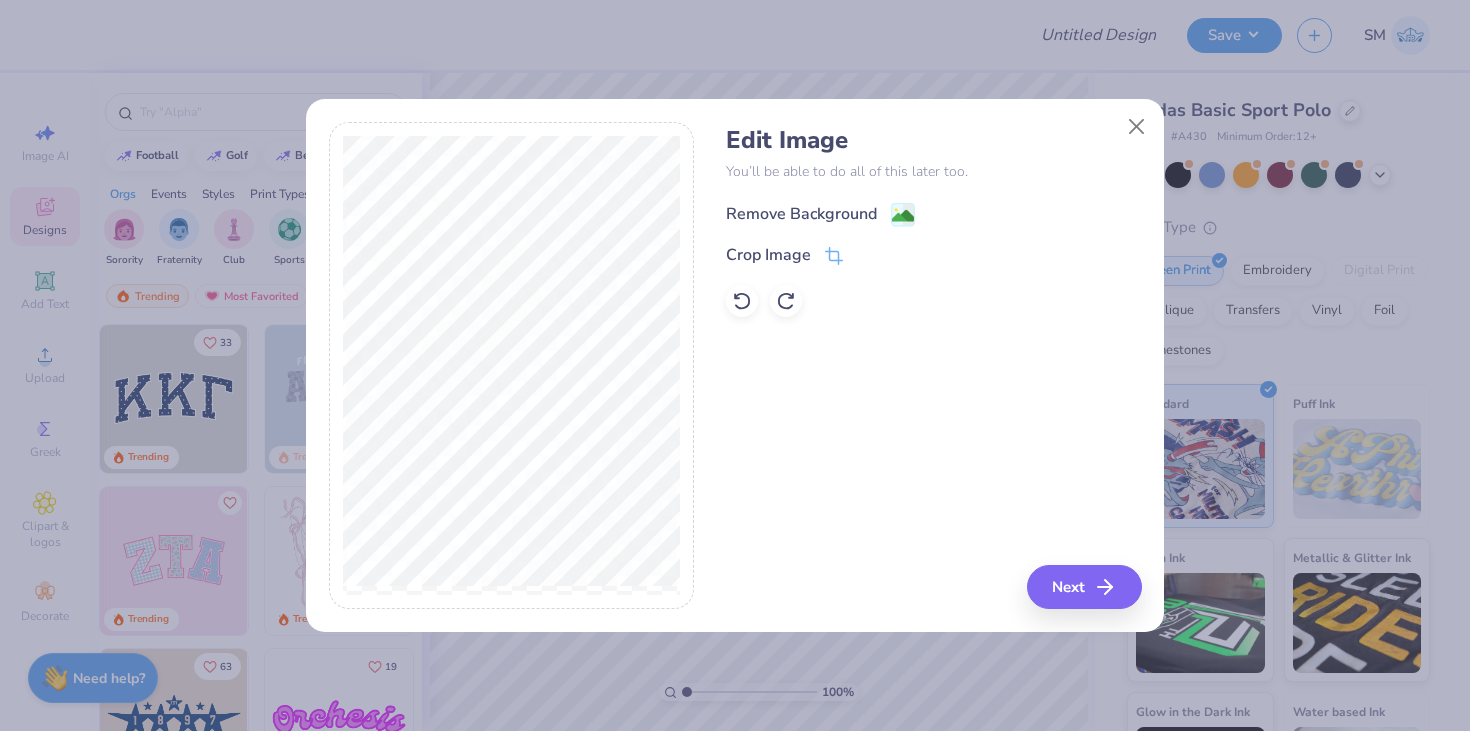click on "Remove Background" at bounding box center (801, 214) 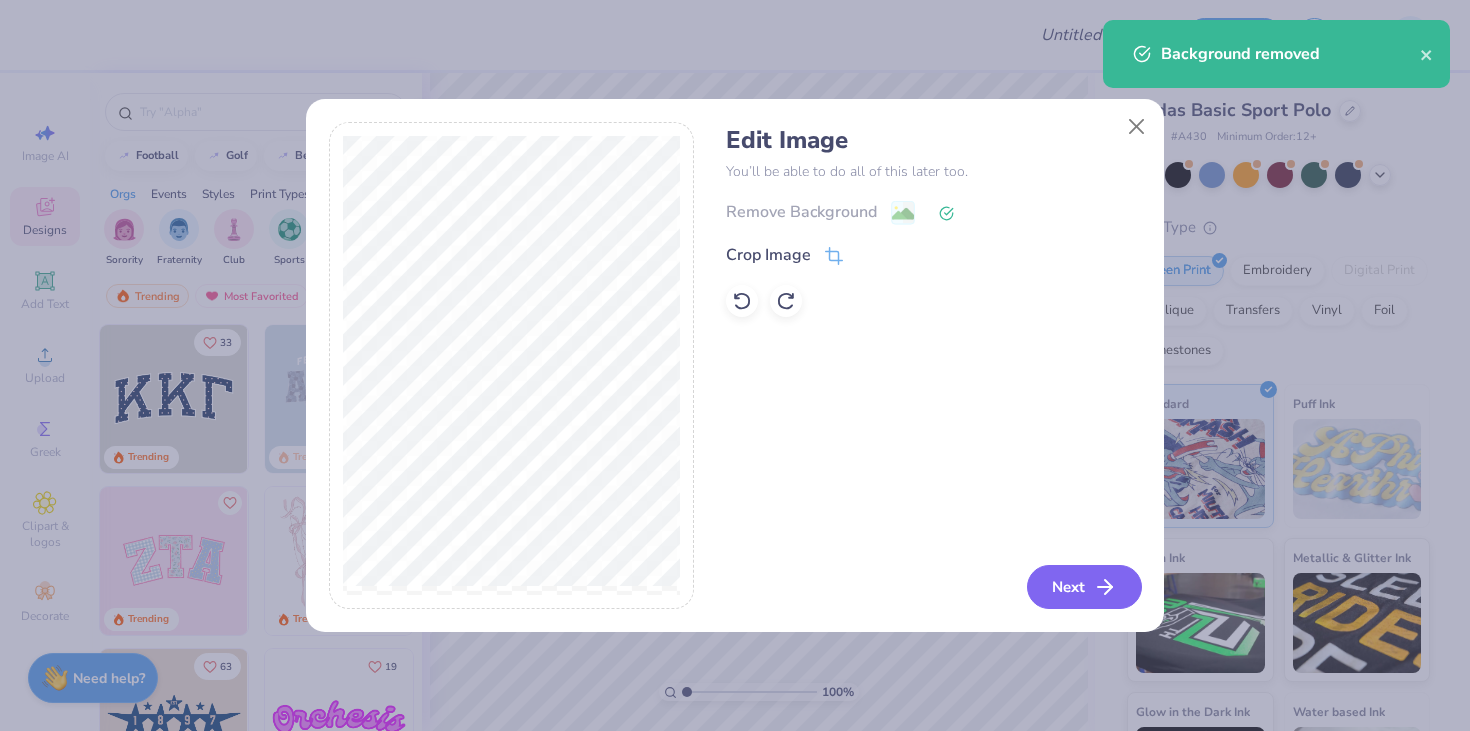 click 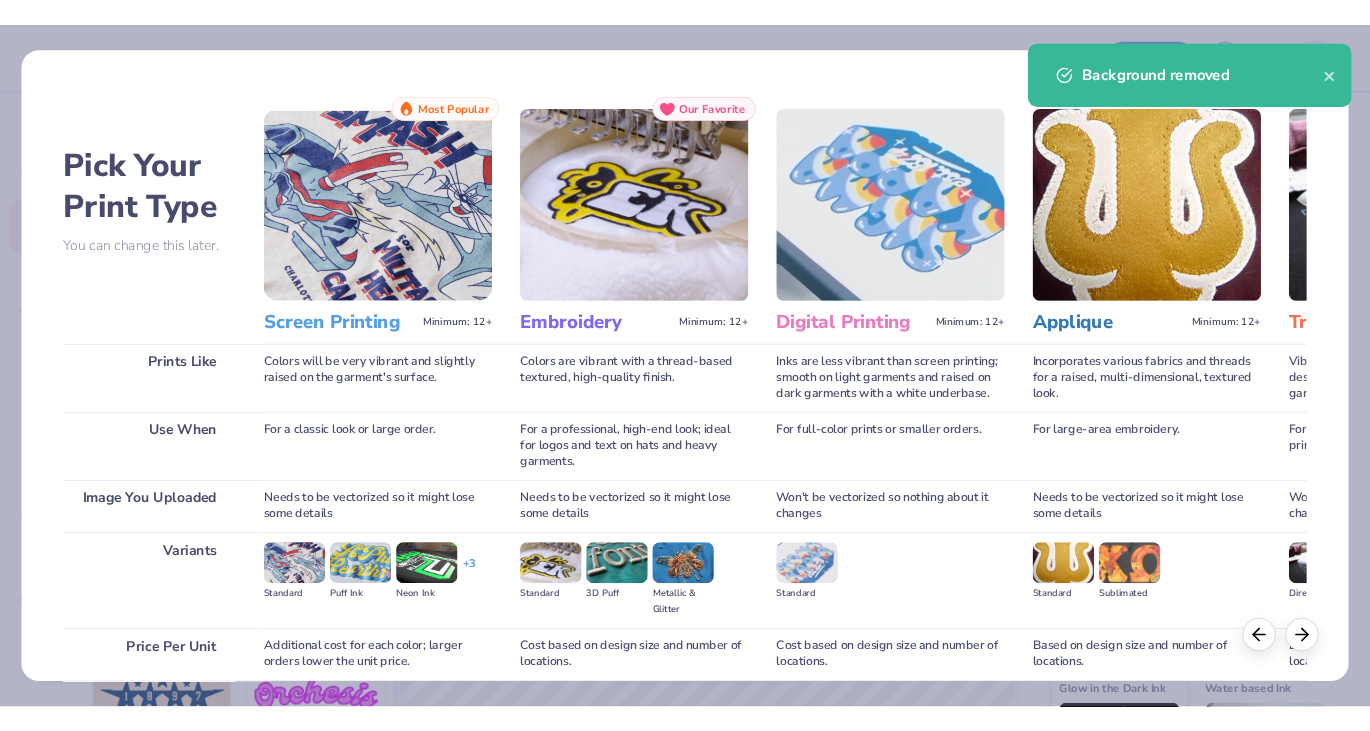 scroll, scrollTop: 166, scrollLeft: 0, axis: vertical 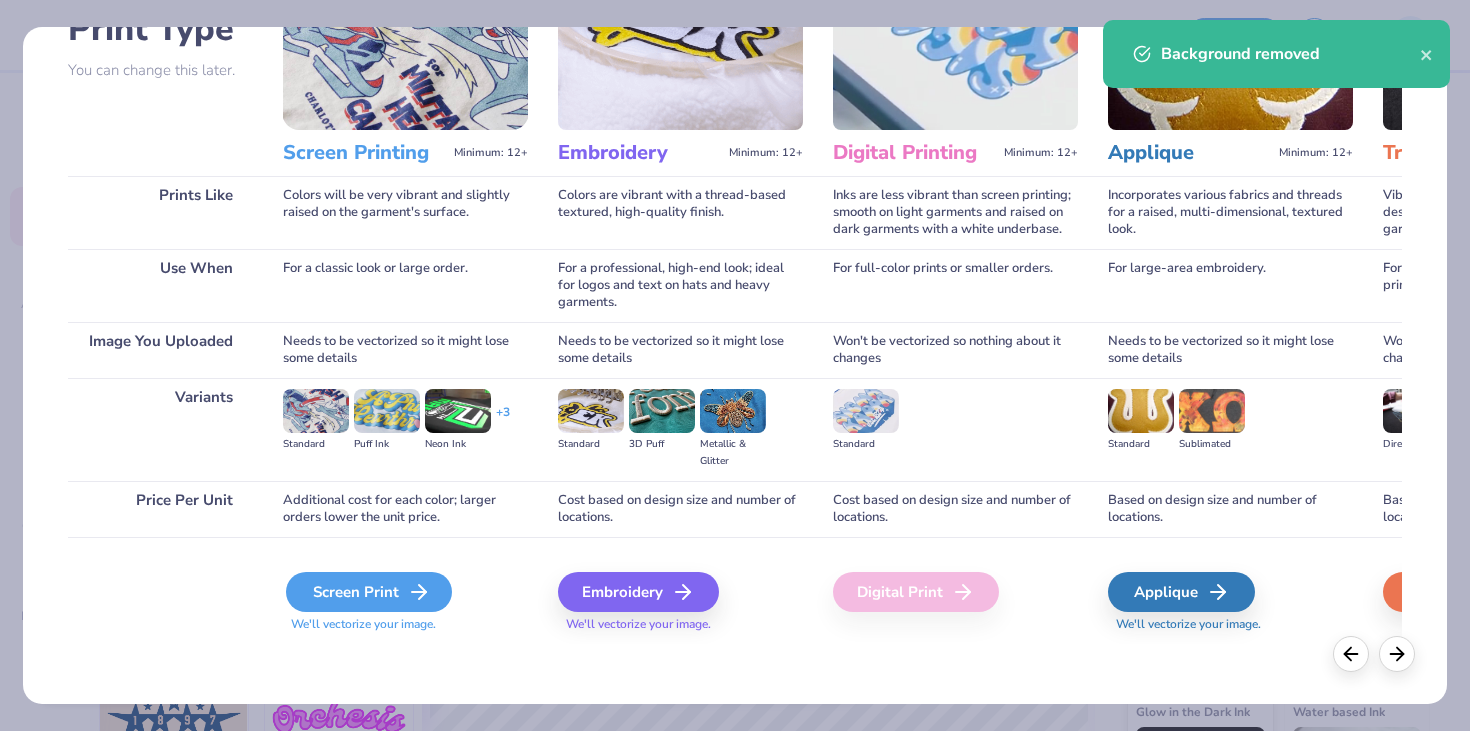 click on "Screen Print" at bounding box center (369, 592) 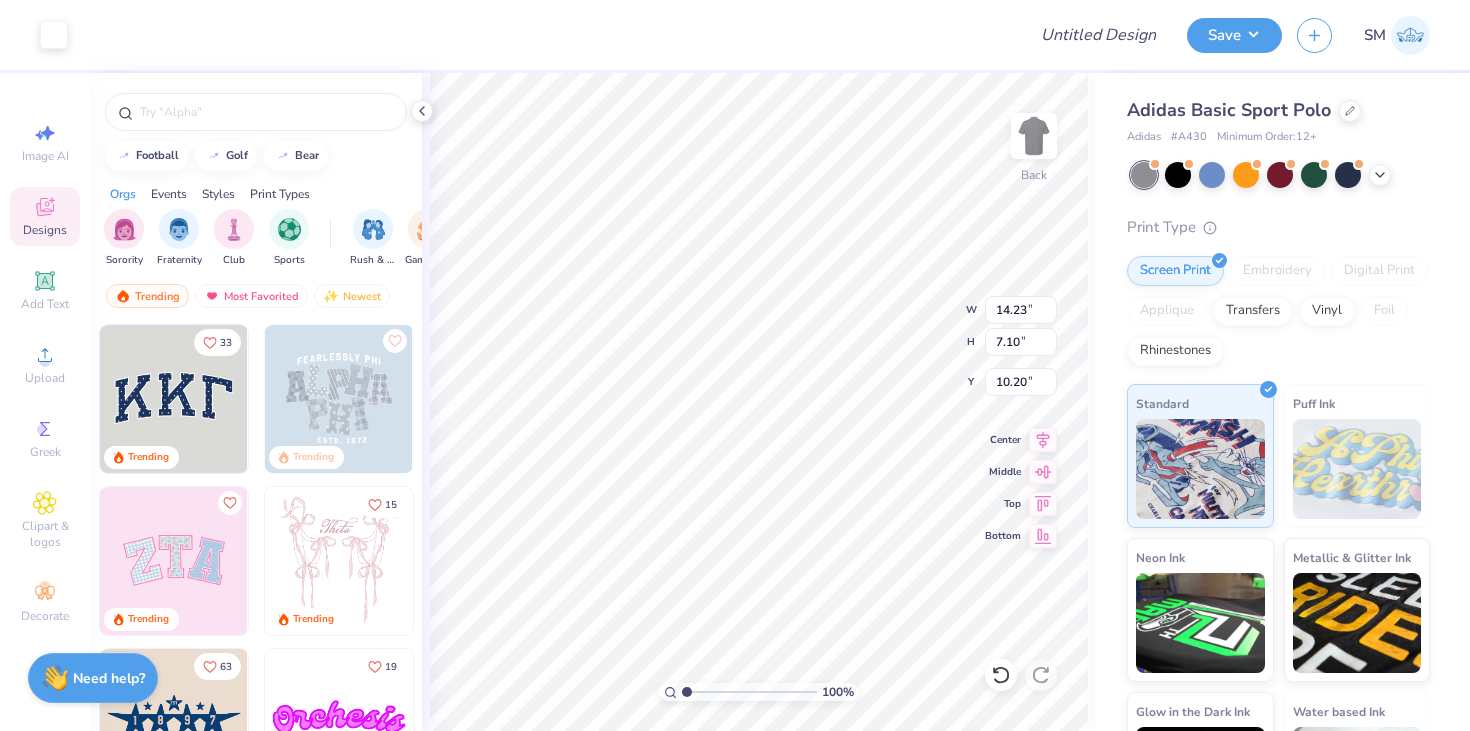 type on "3.44" 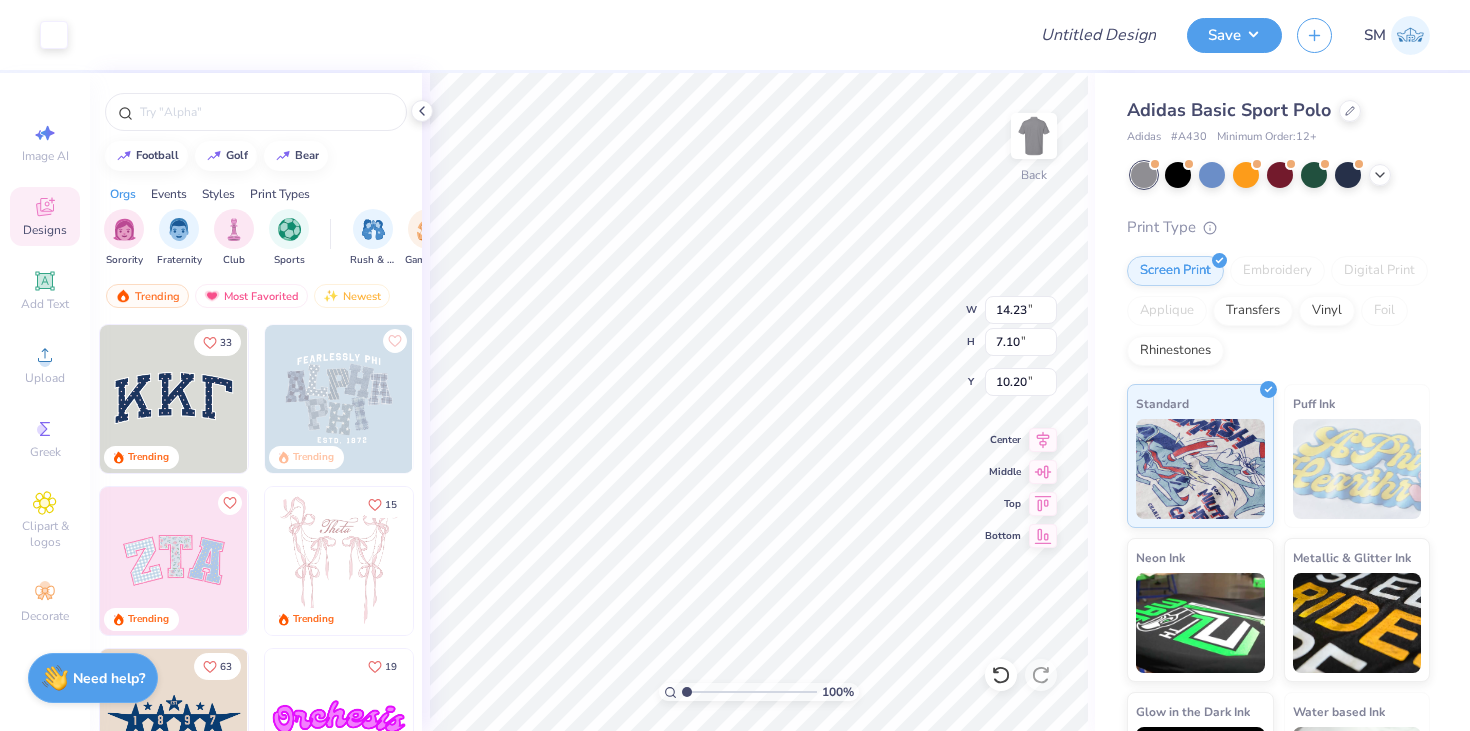 type on "1.72" 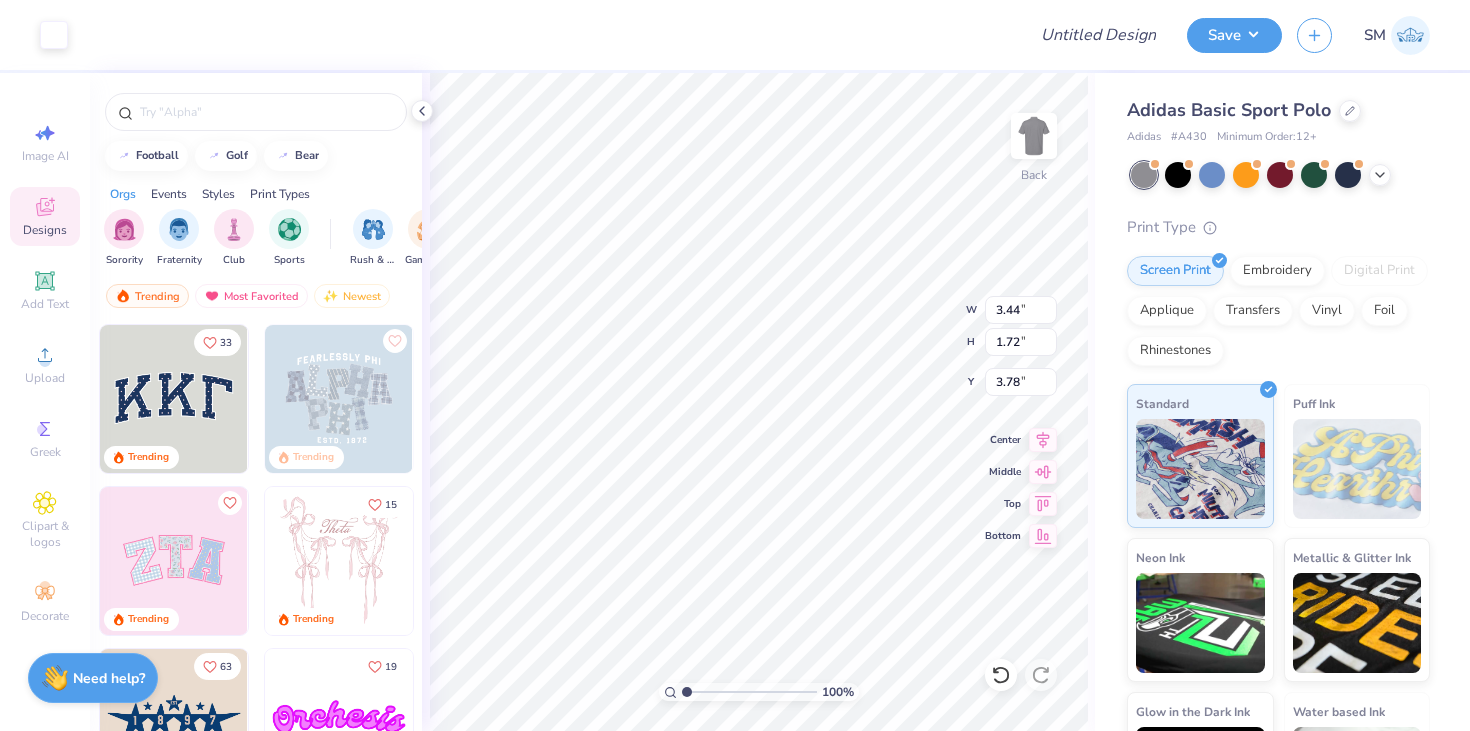 type on "3.00" 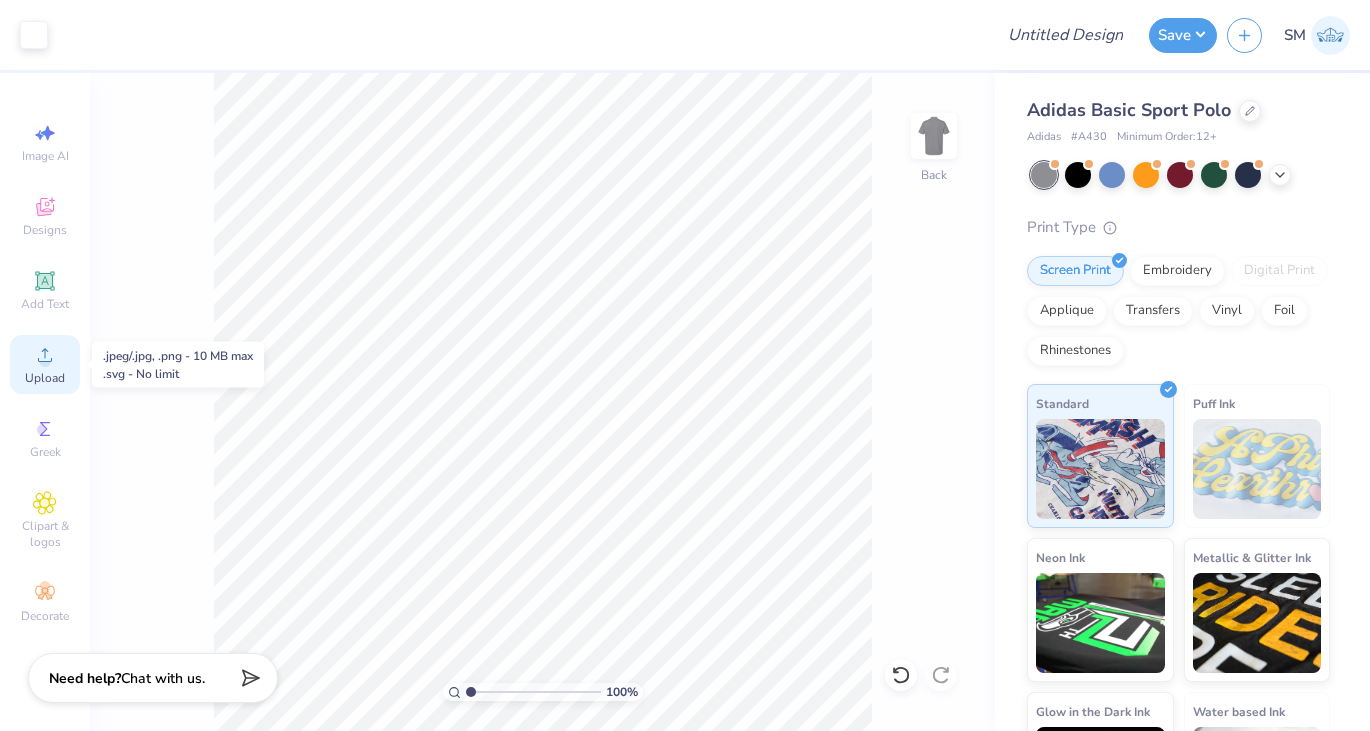 click 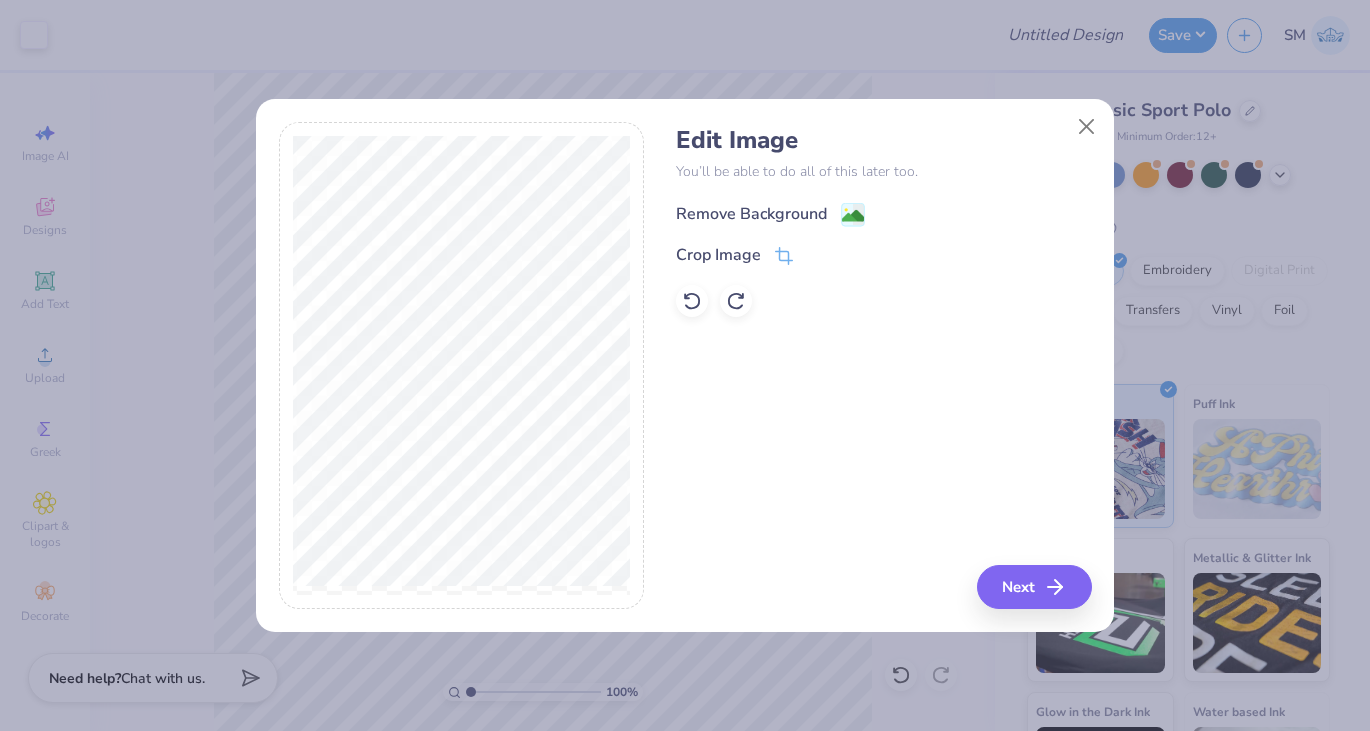 click on "Remove Background" at bounding box center (751, 214) 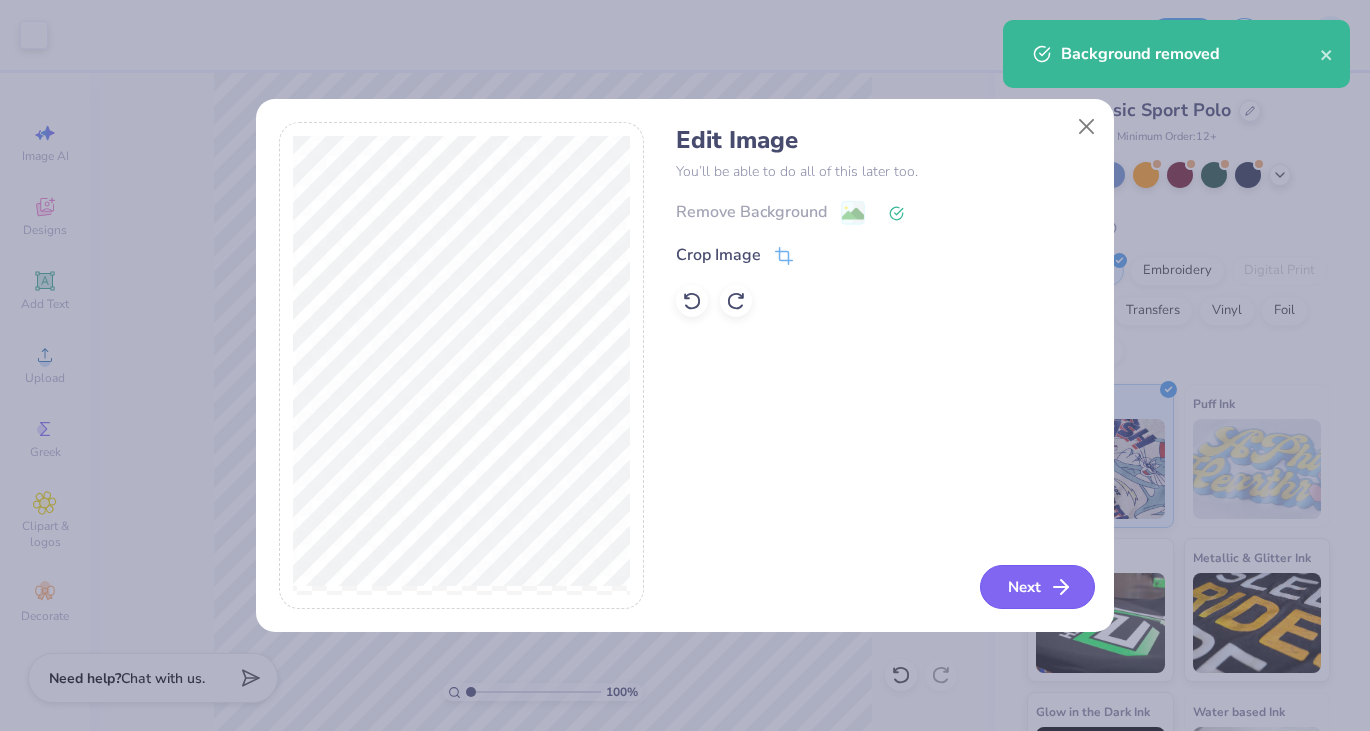 click on "Next" at bounding box center (1037, 587) 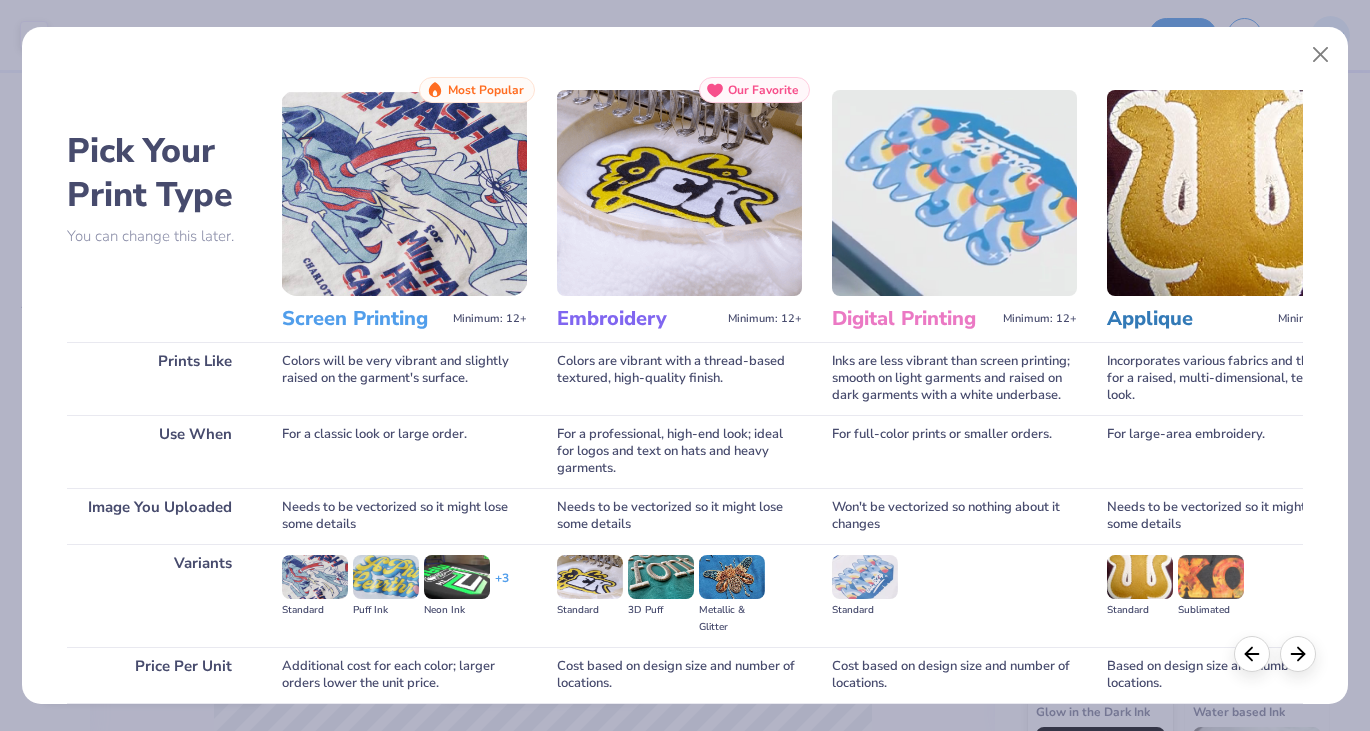 scroll, scrollTop: 166, scrollLeft: 0, axis: vertical 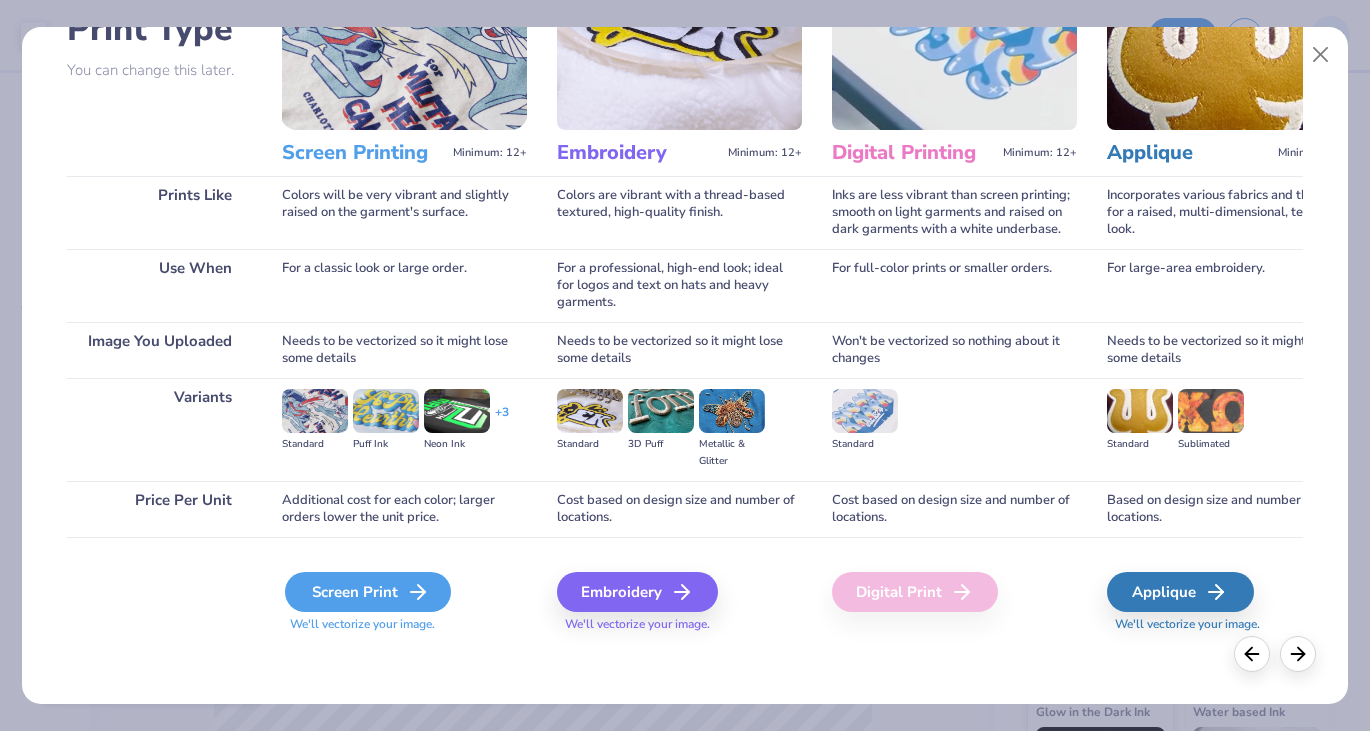 click on "Screen Print" at bounding box center [368, 592] 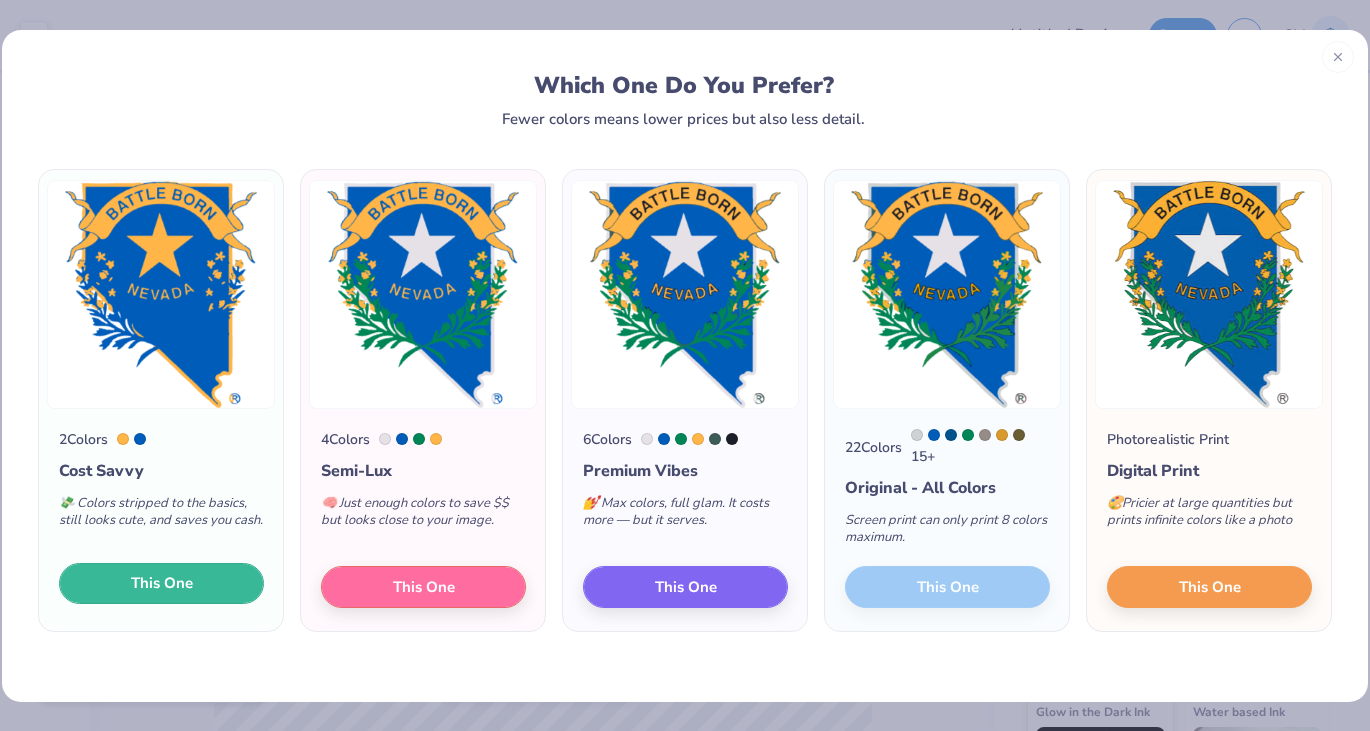 click on "This One" at bounding box center (161, 584) 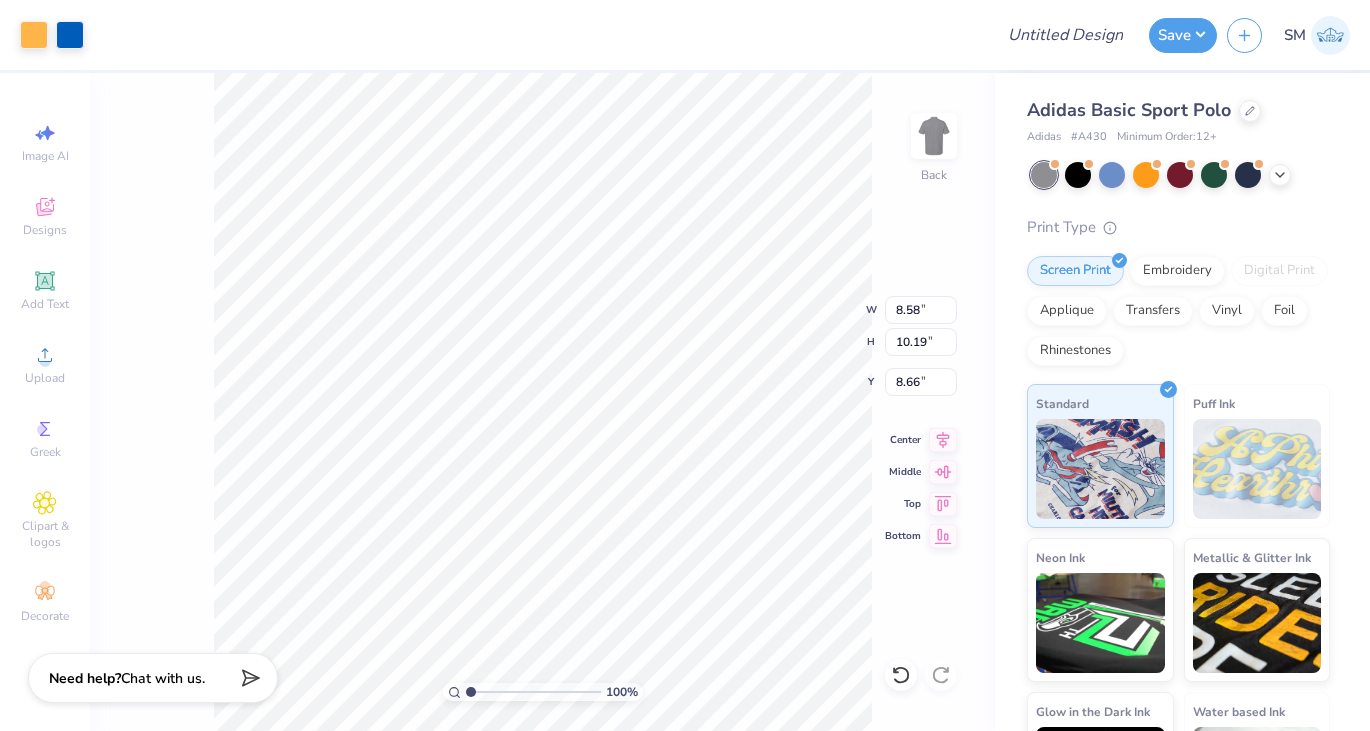 type on "3.37" 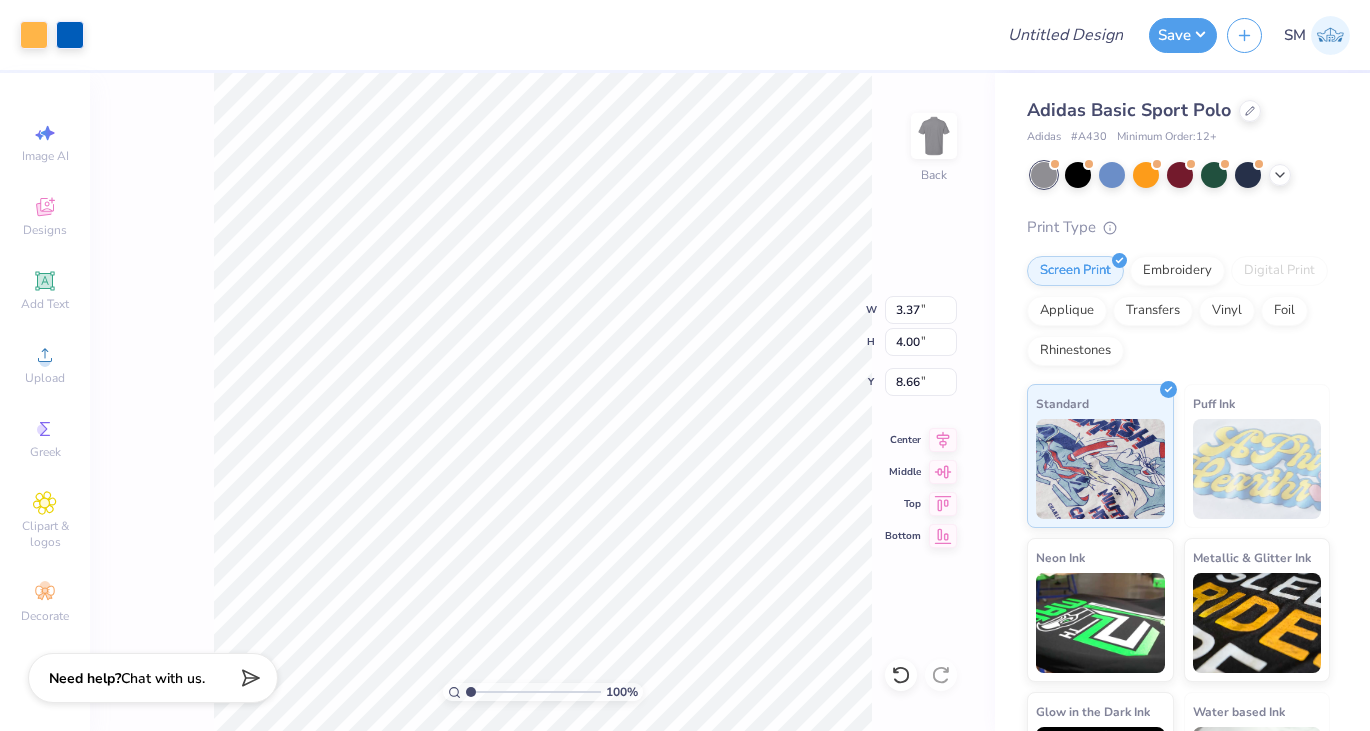 type on "3.00" 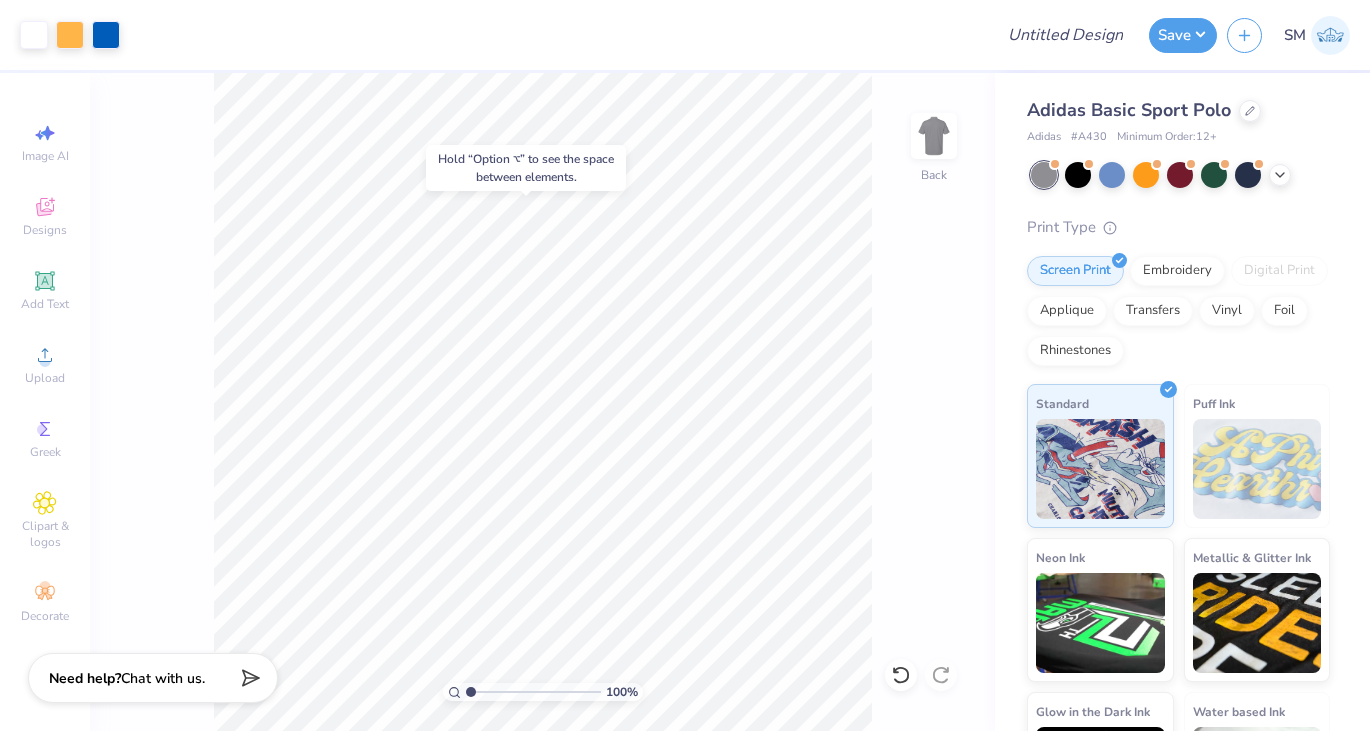 click on "Hold “Option ⌥” to see the space between elements." at bounding box center [526, 168] 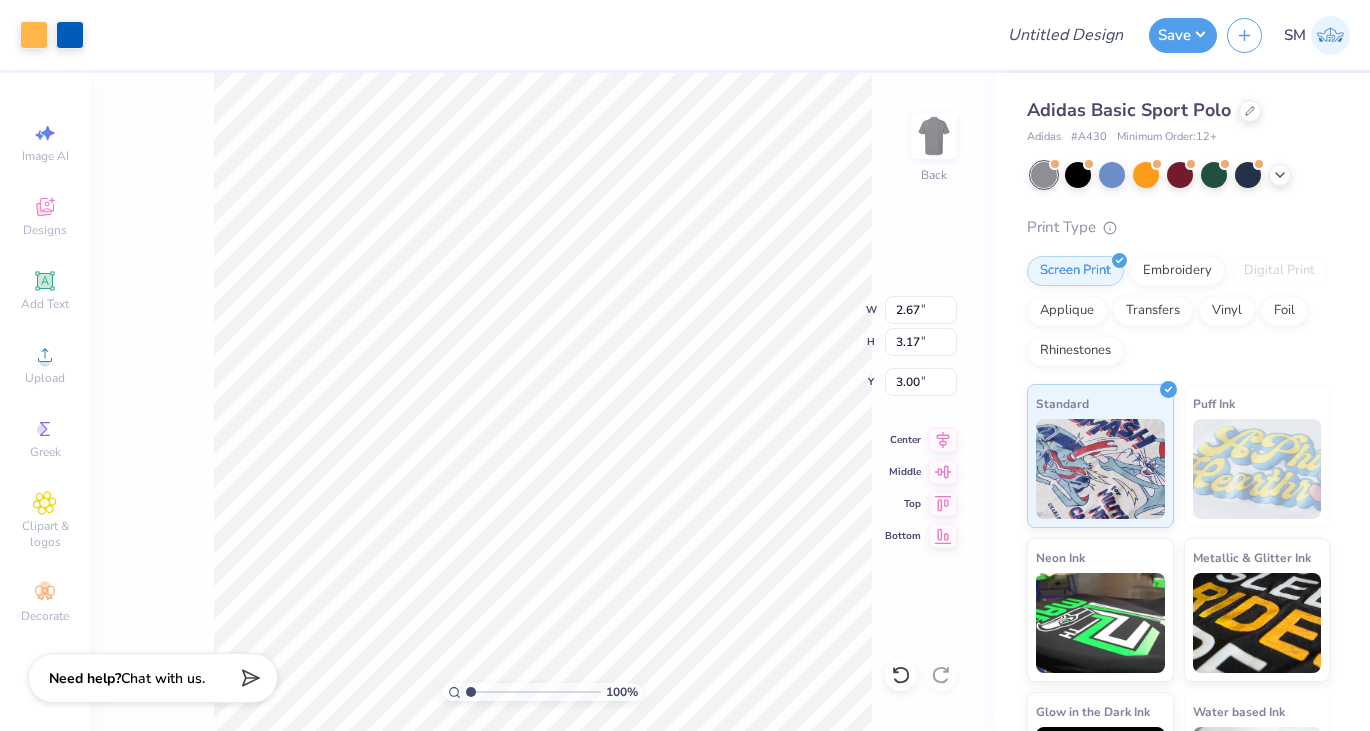 type on "2.67" 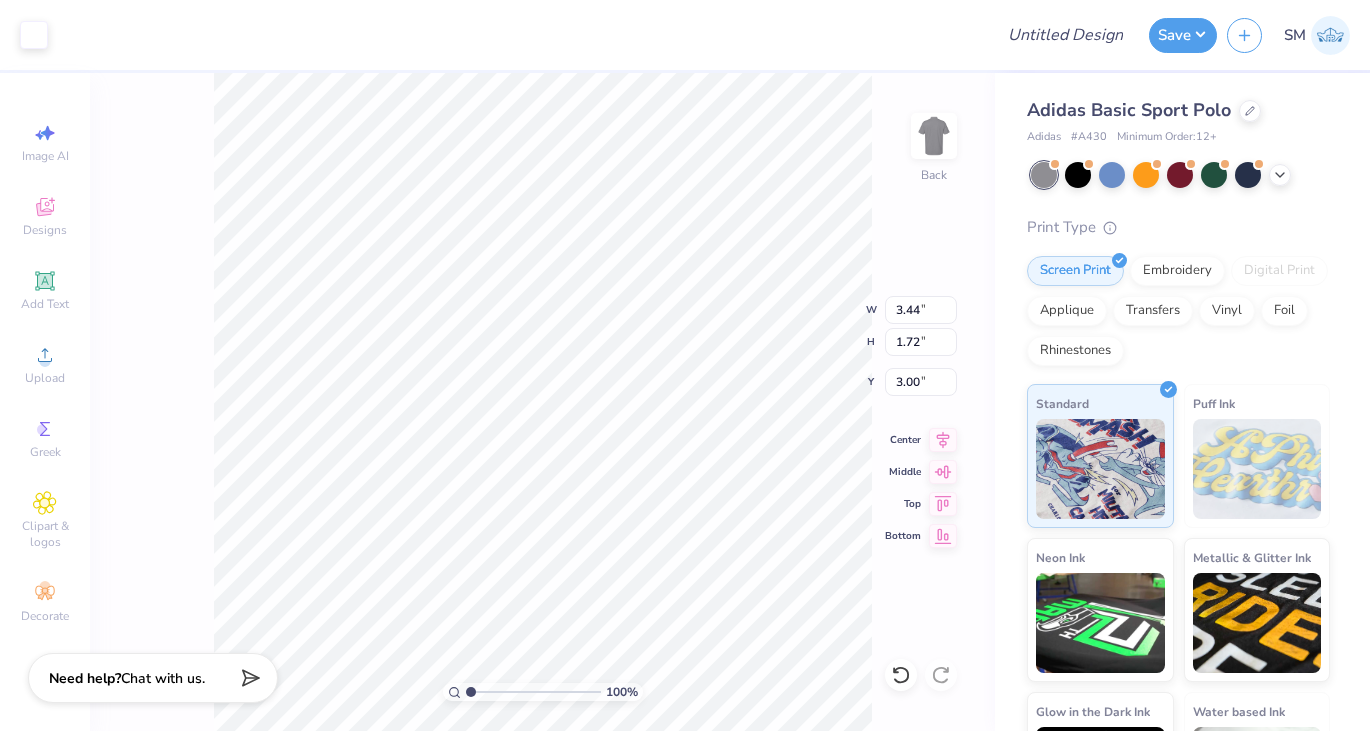 type on "2.77" 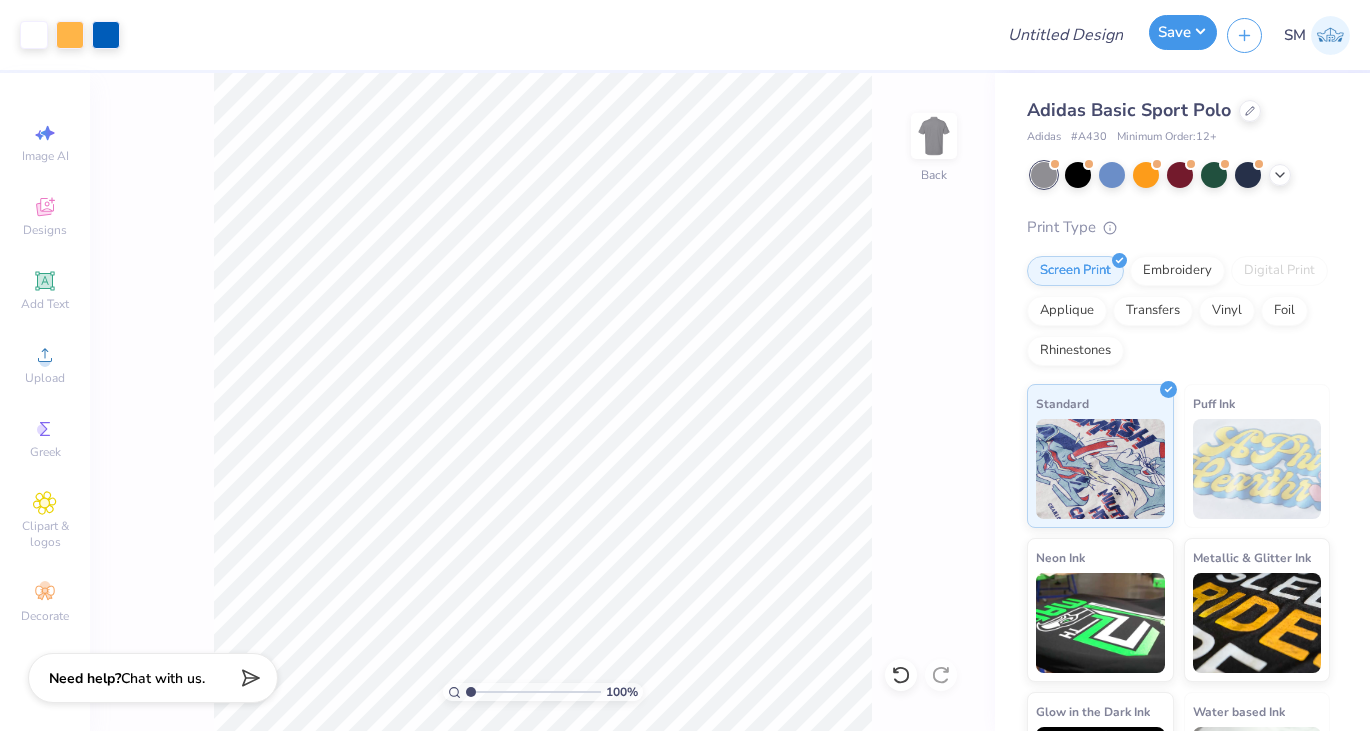 click on "Save" at bounding box center [1183, 32] 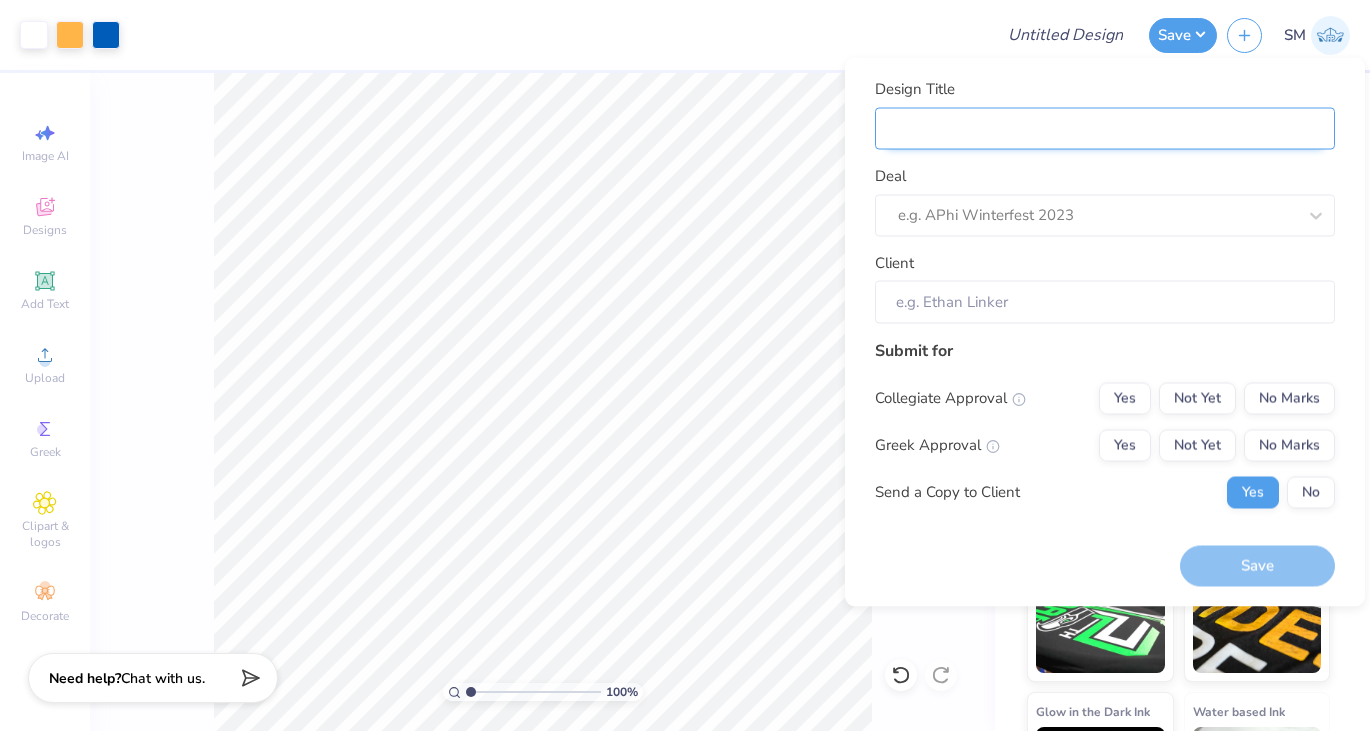 click on "Design Title" at bounding box center [1105, 128] 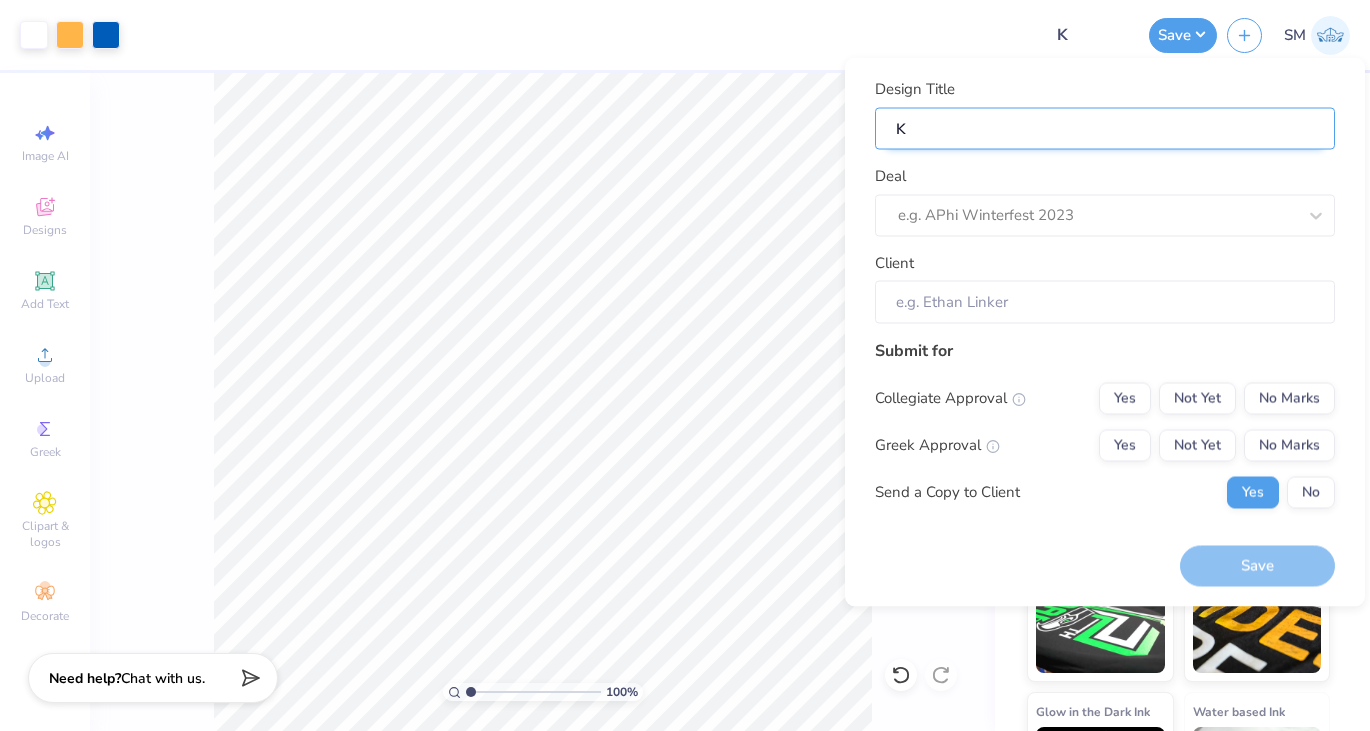 type on "Ka" 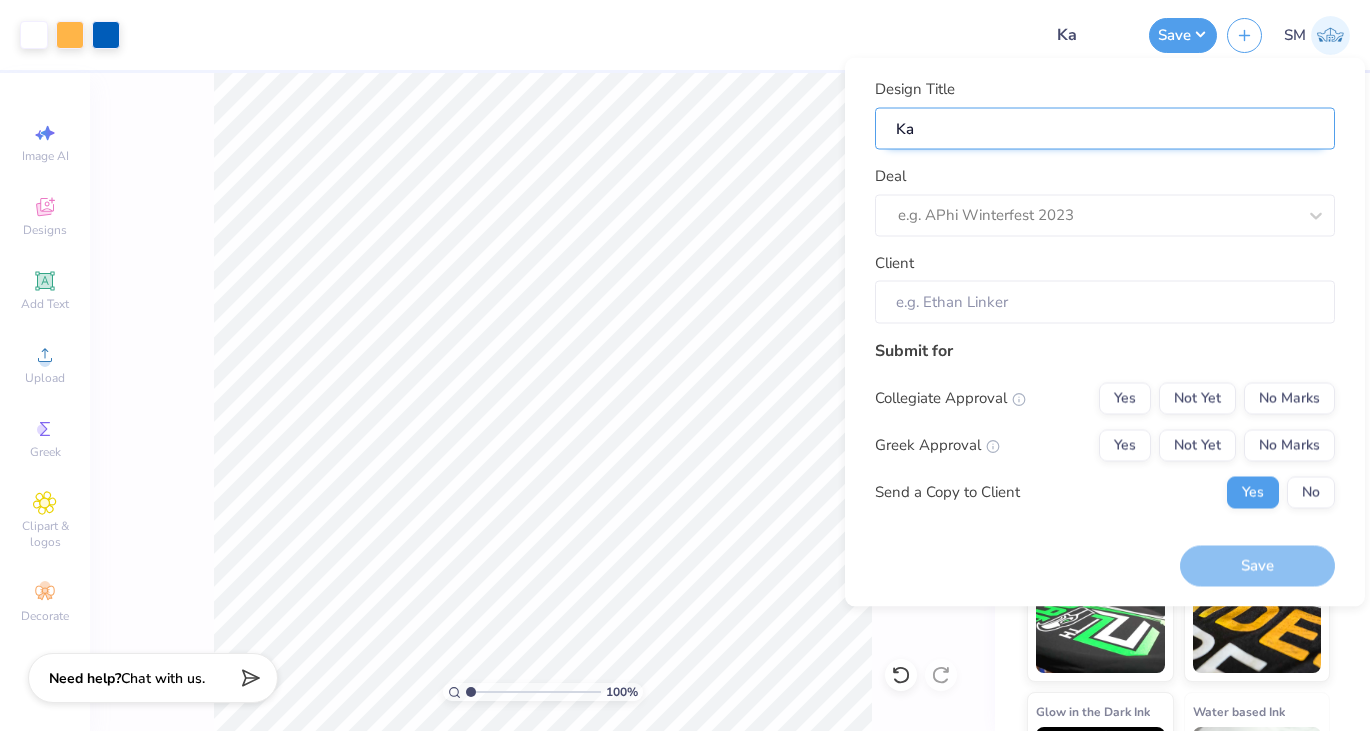 type on "Kap" 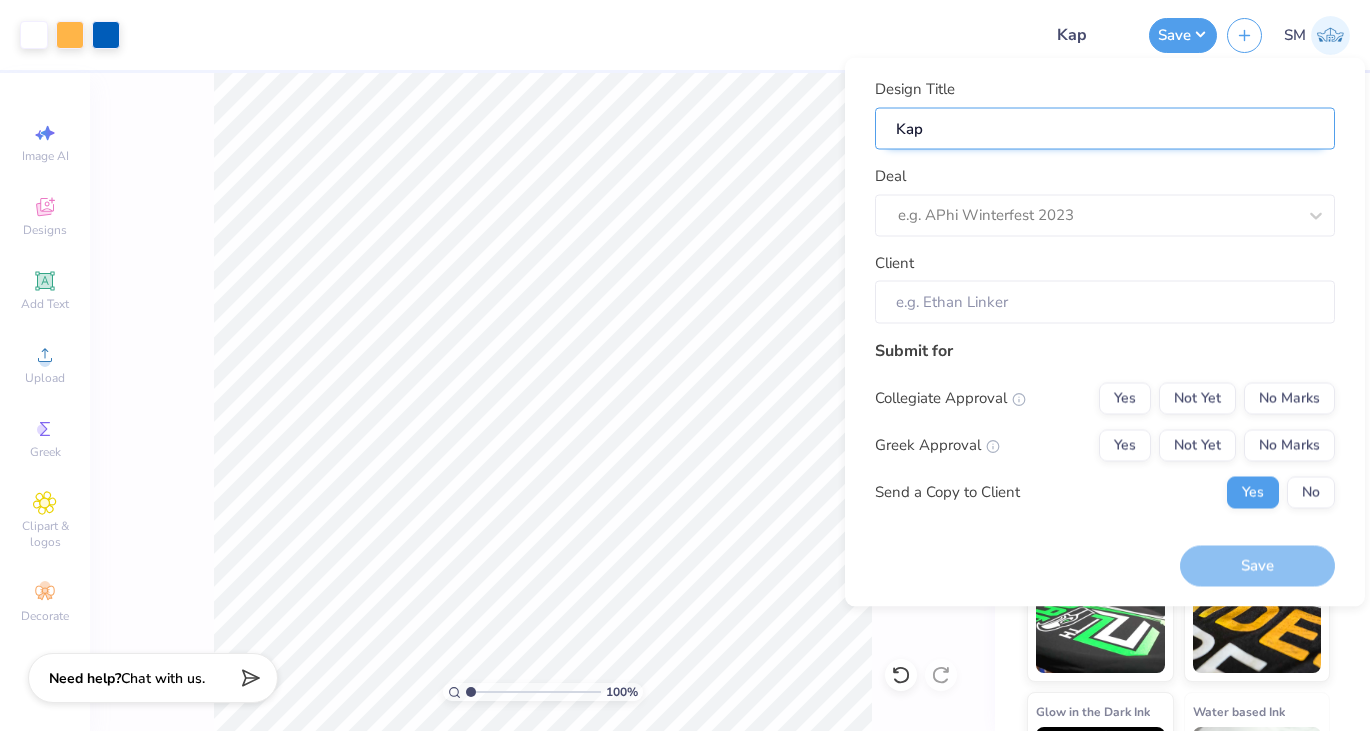 type on "Kapp" 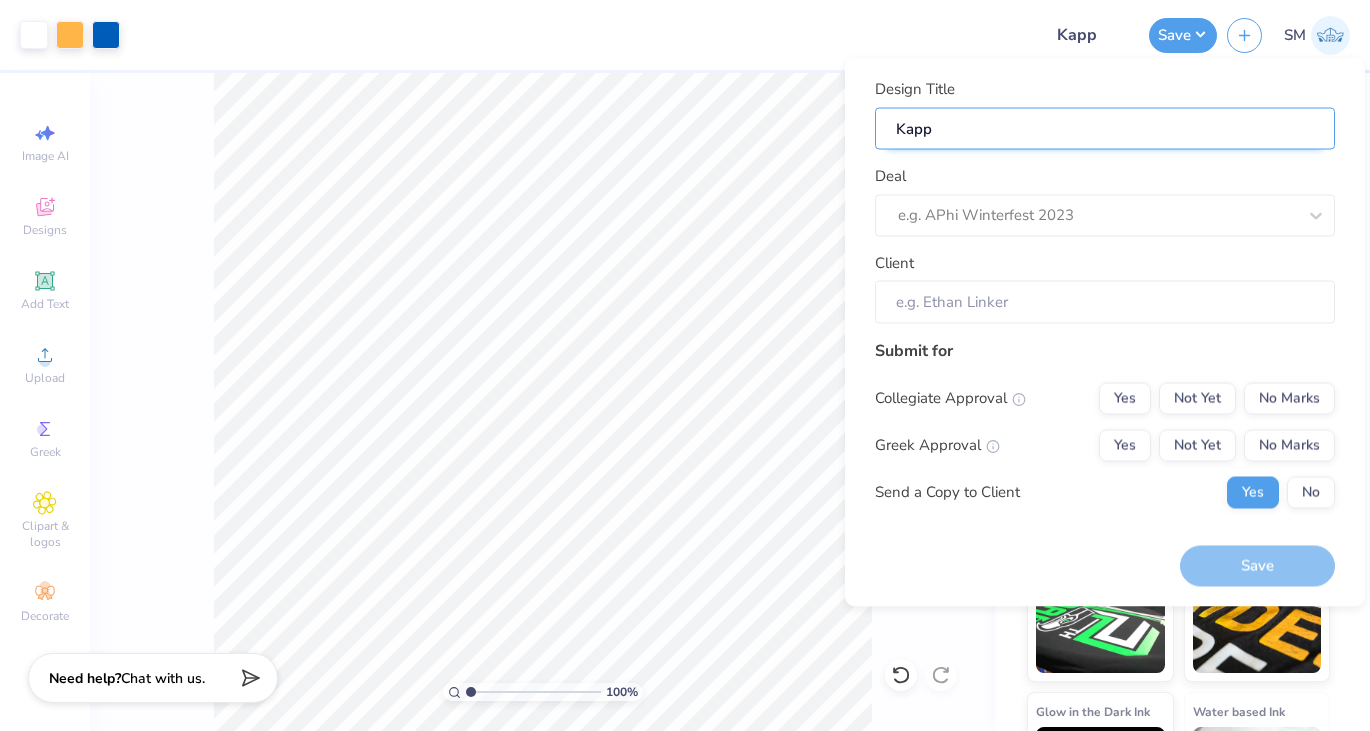 type on "Kappa" 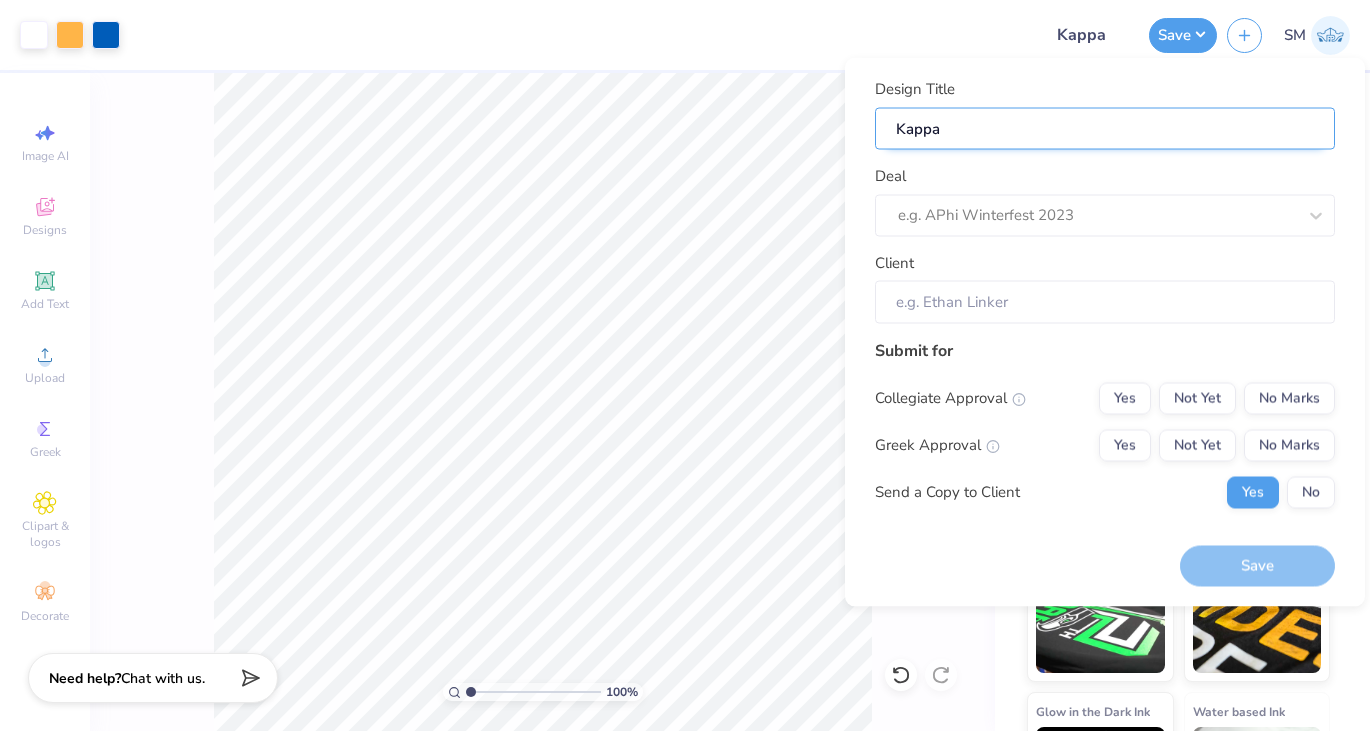 type on "Kappa" 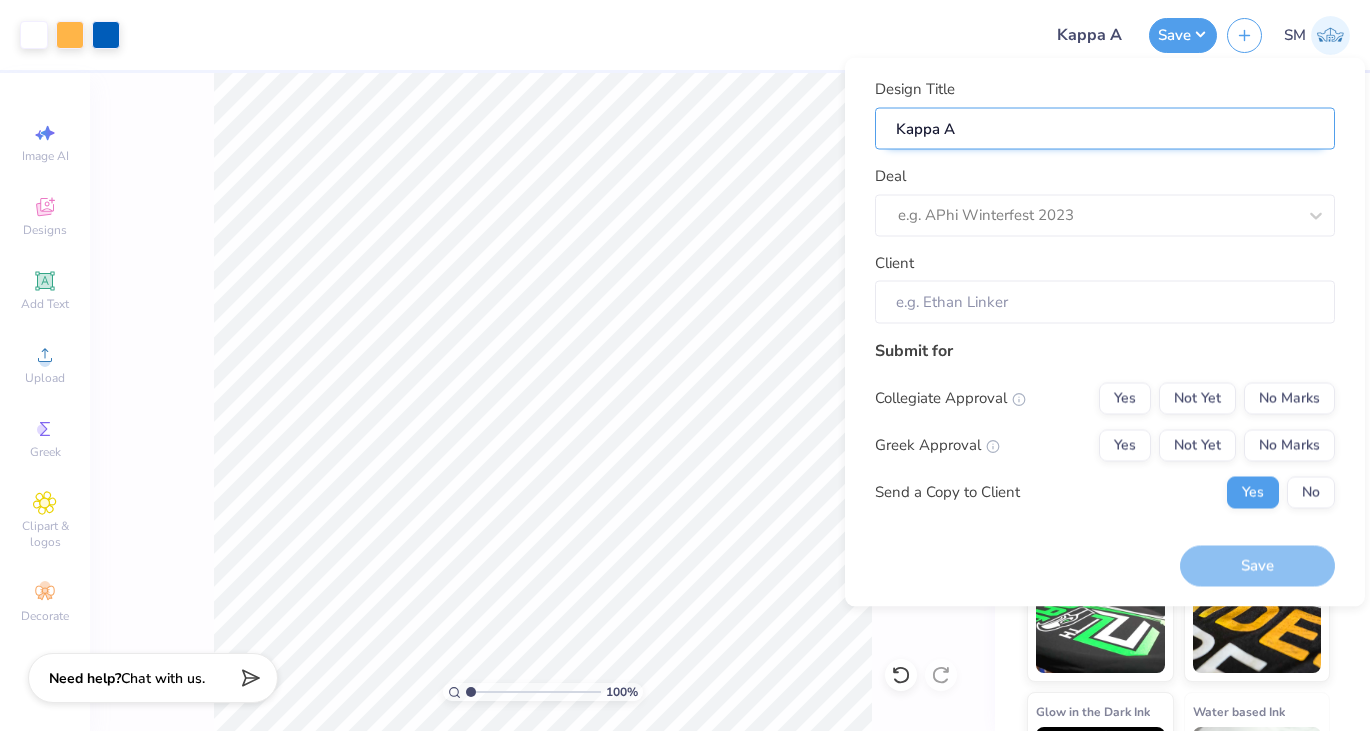 type on "Kappa Al" 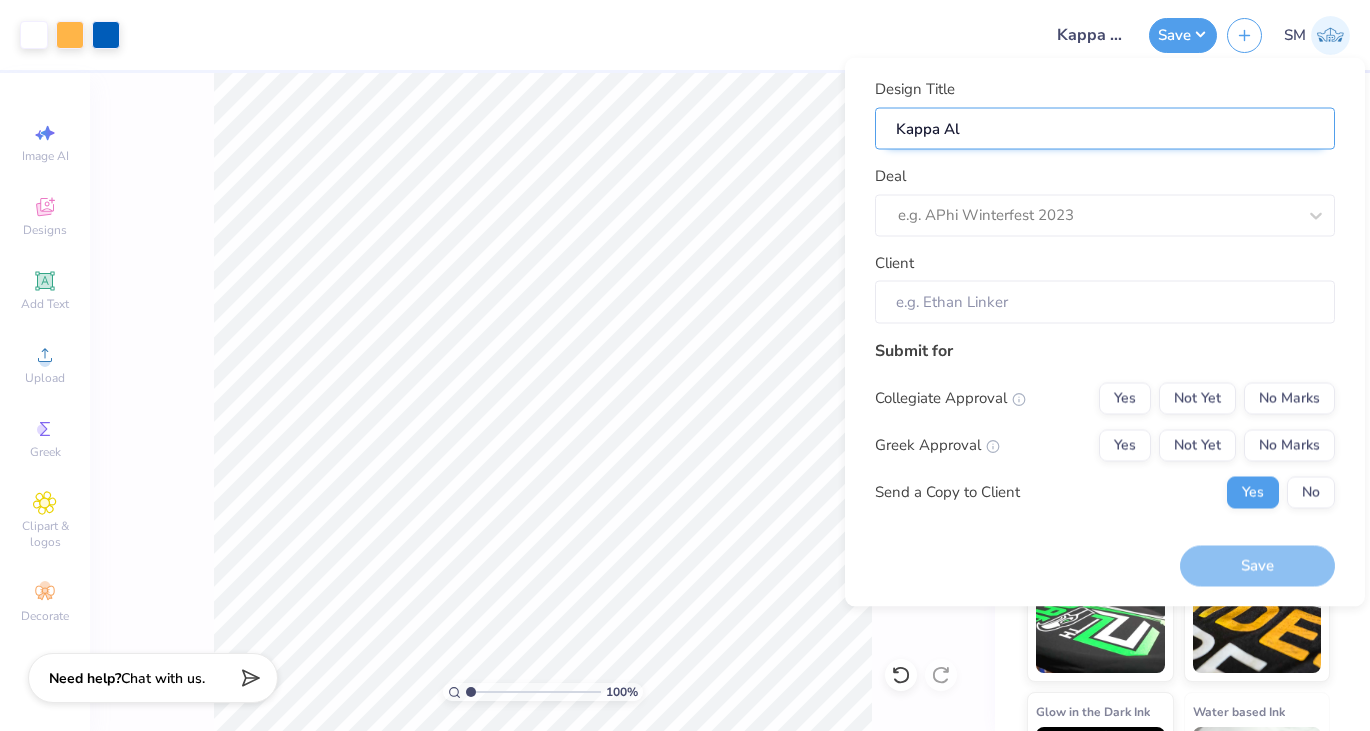 type on "Kappa Alp" 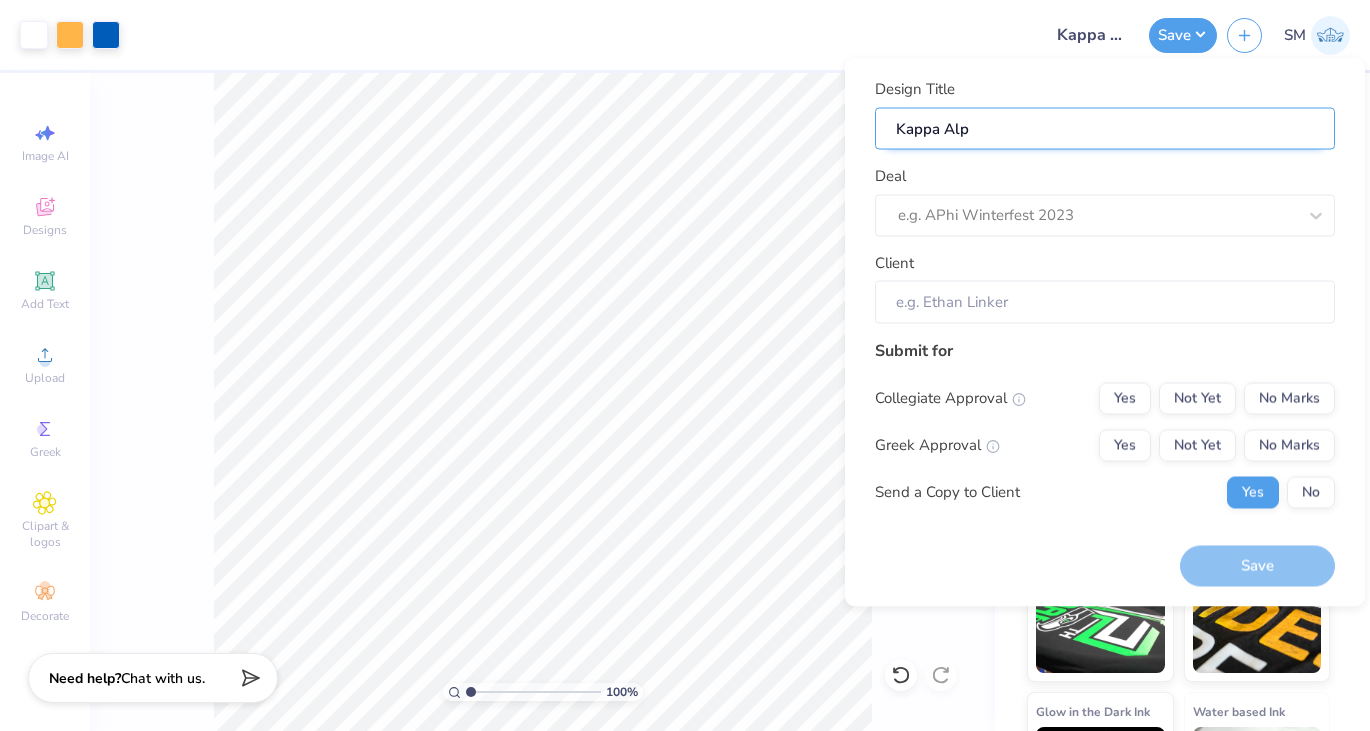 type on "Kappa Alph" 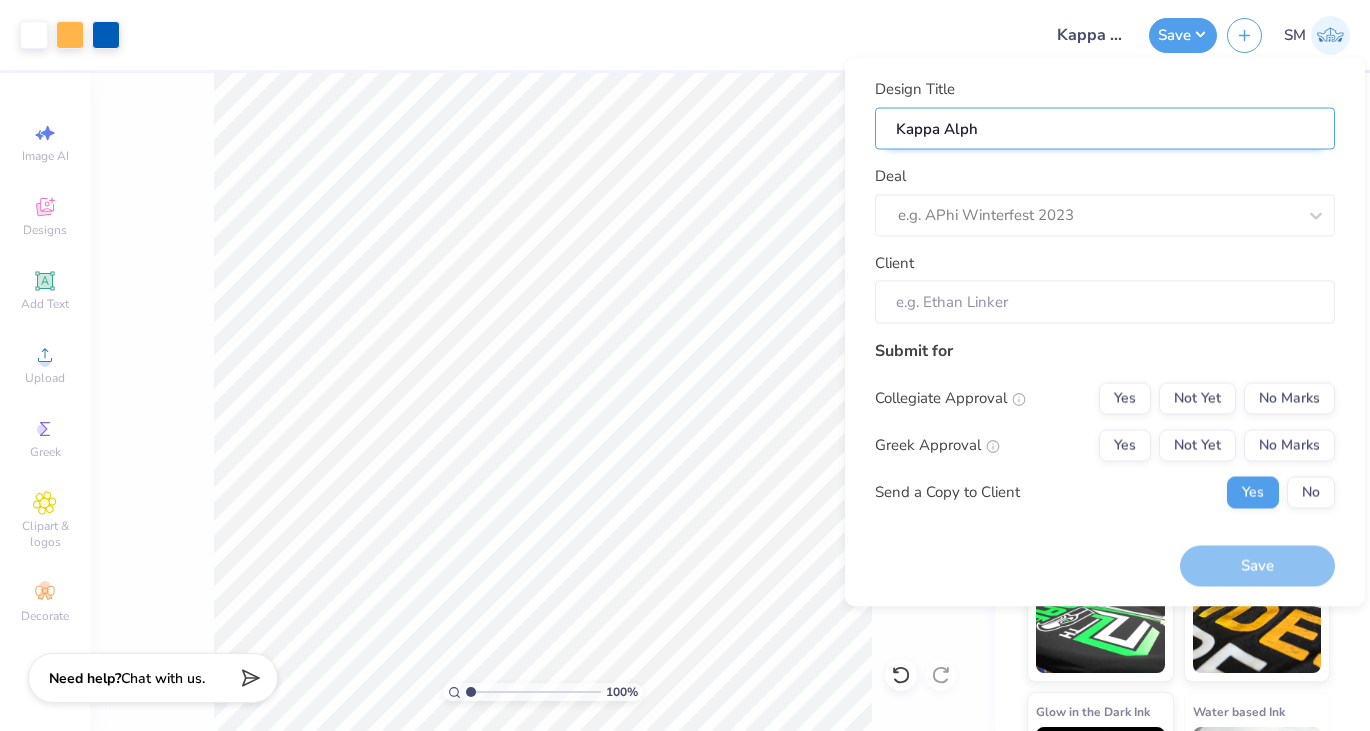 type on "Kappa Alpha" 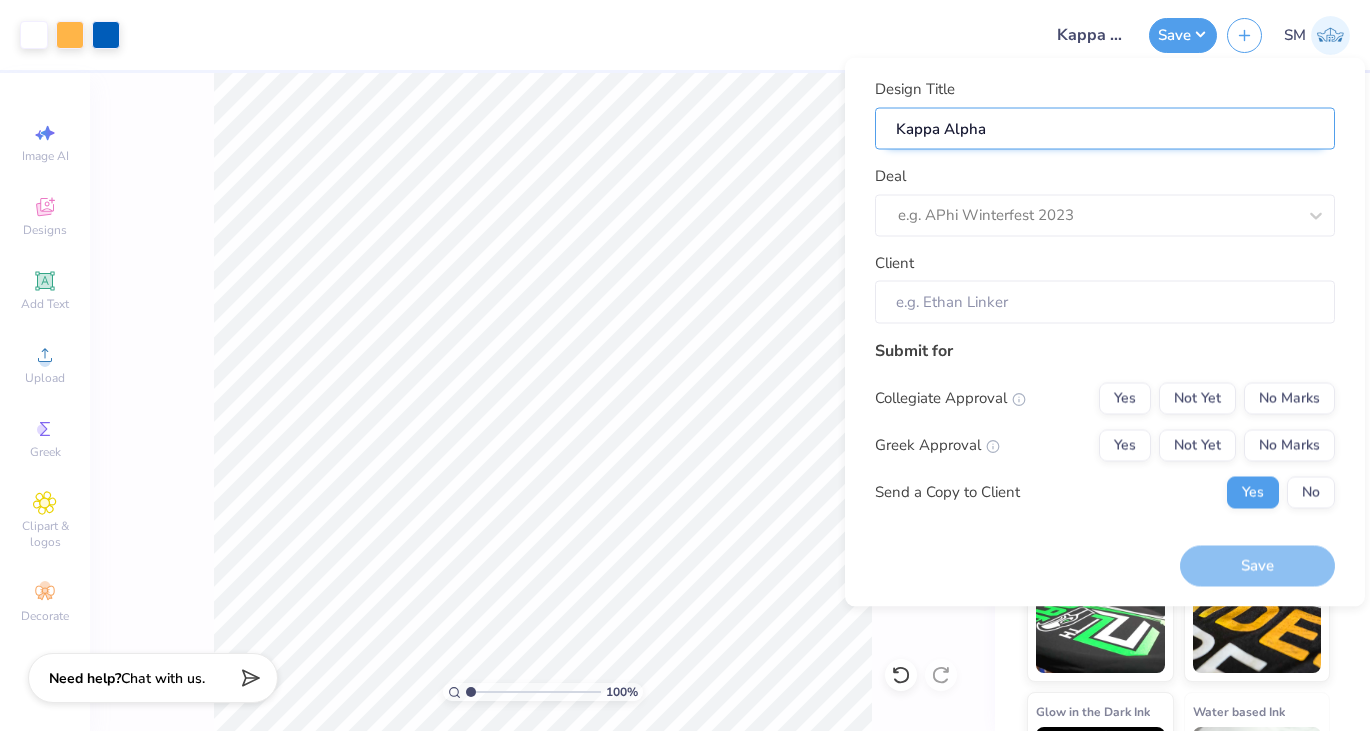 type on "Kappa Alpha" 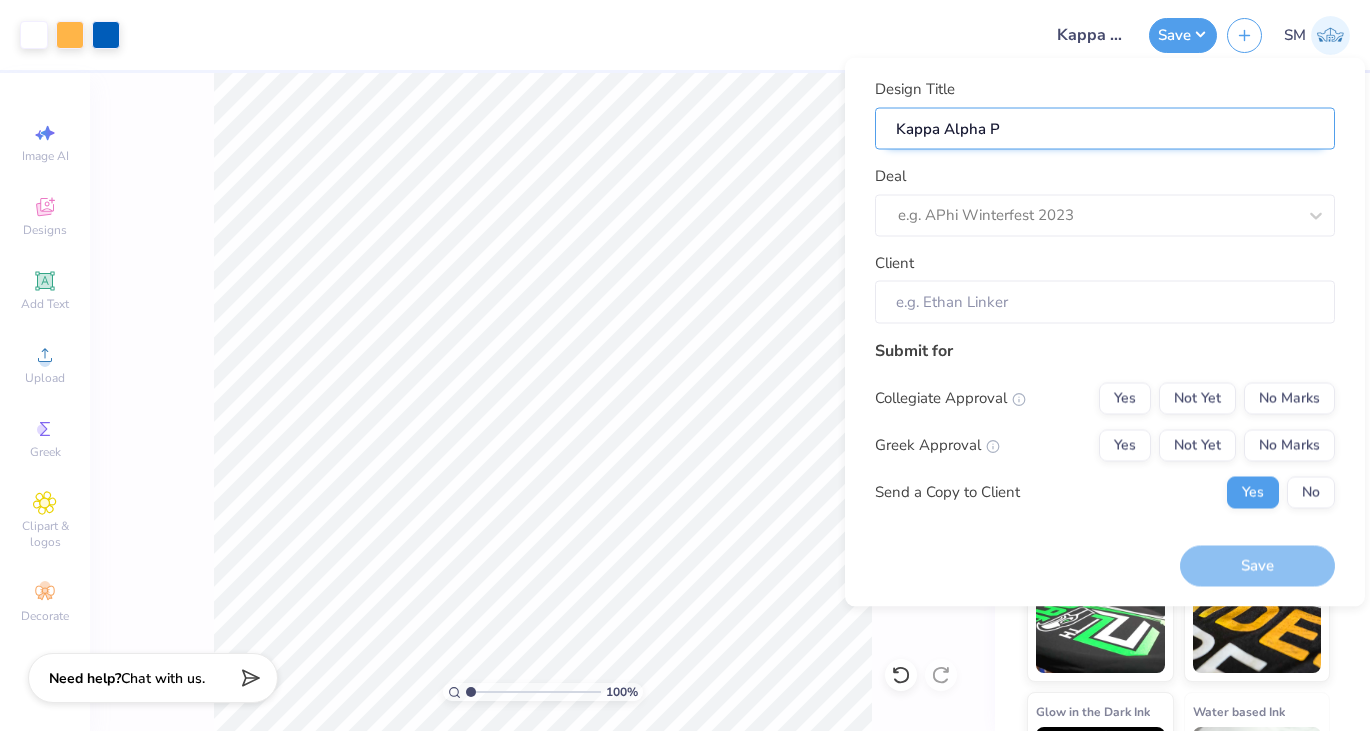 type on "Kappa Alpha Po" 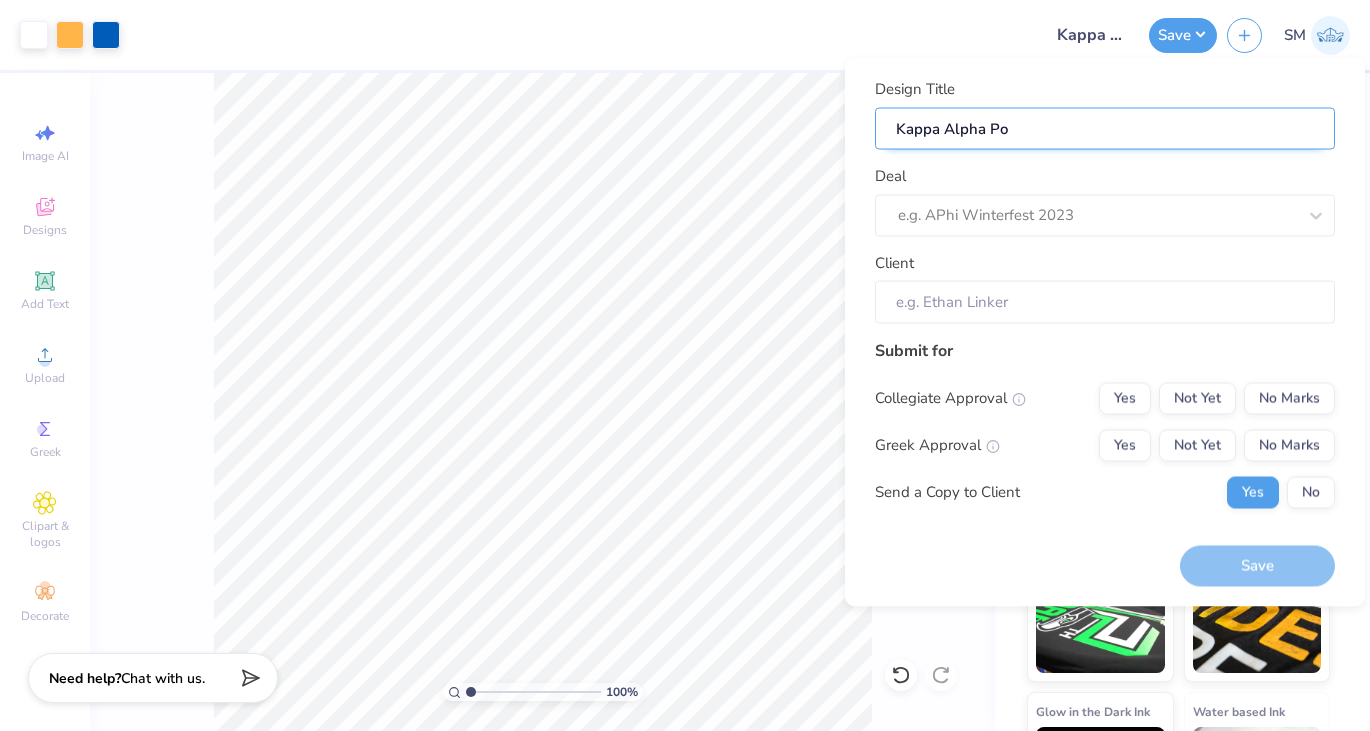 type on "Kappa Alpha Pol" 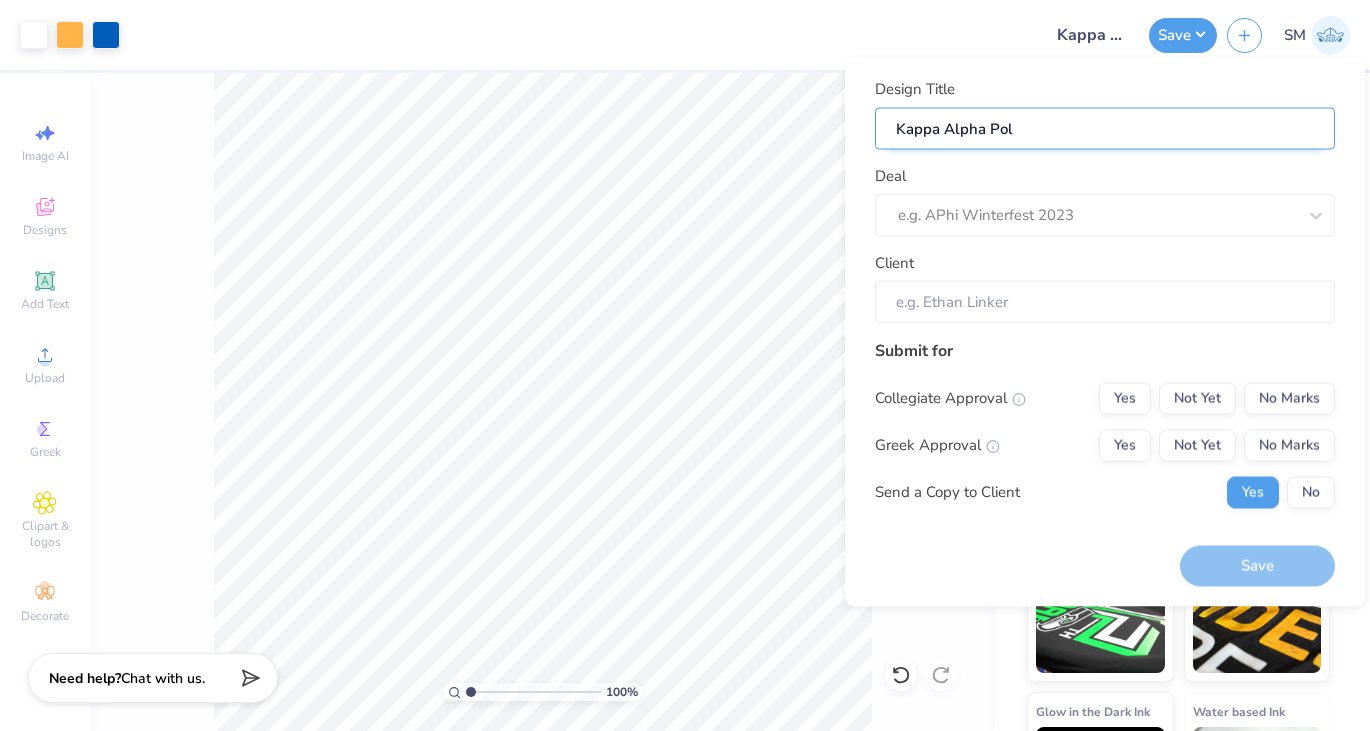 type on "Kappa Alpha Polo" 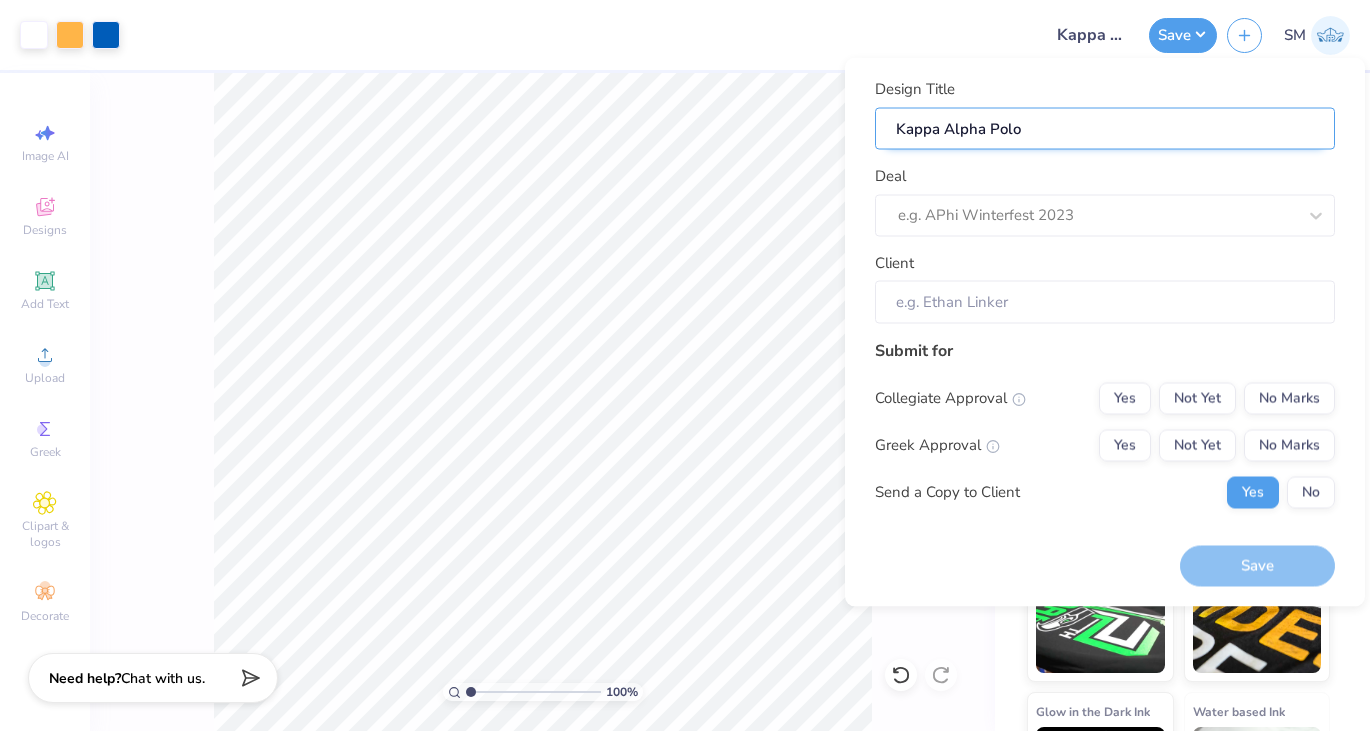 type on "Kappa Alpha Polos" 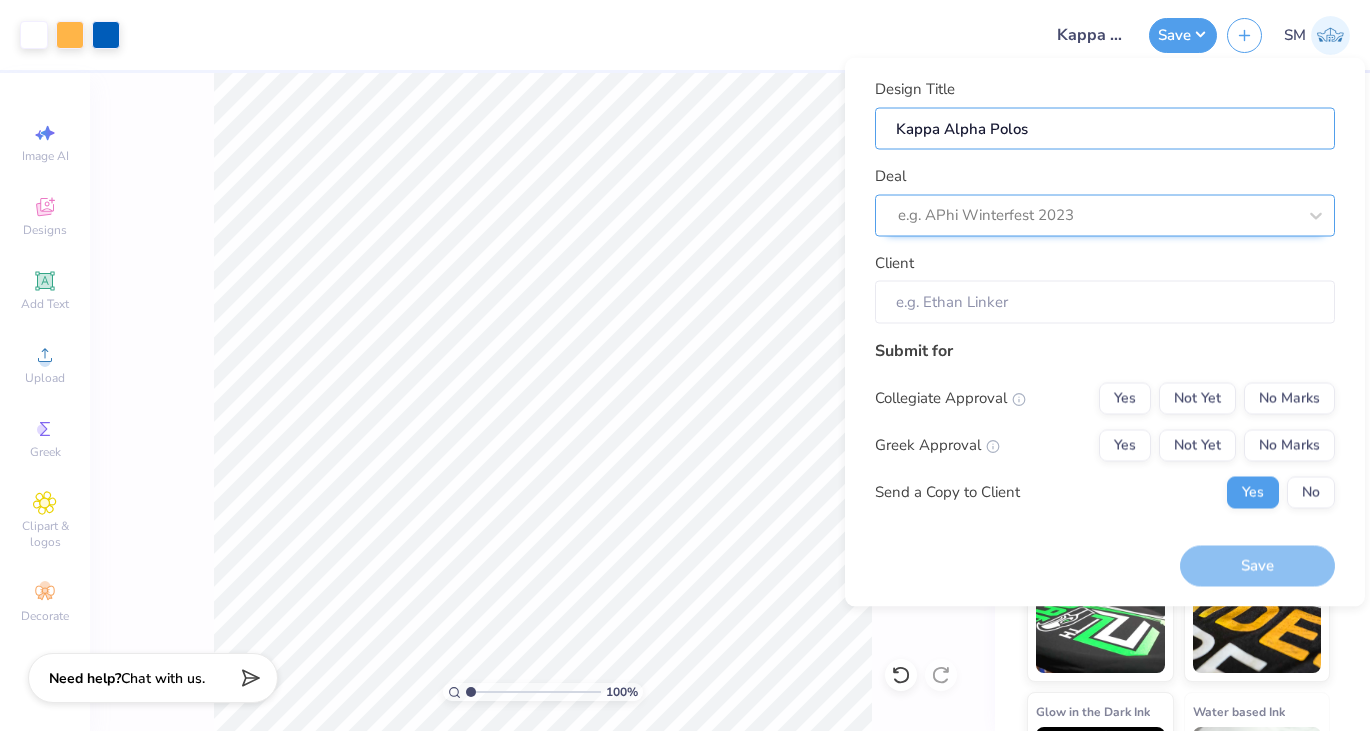 type on "Kappa Alpha Polos" 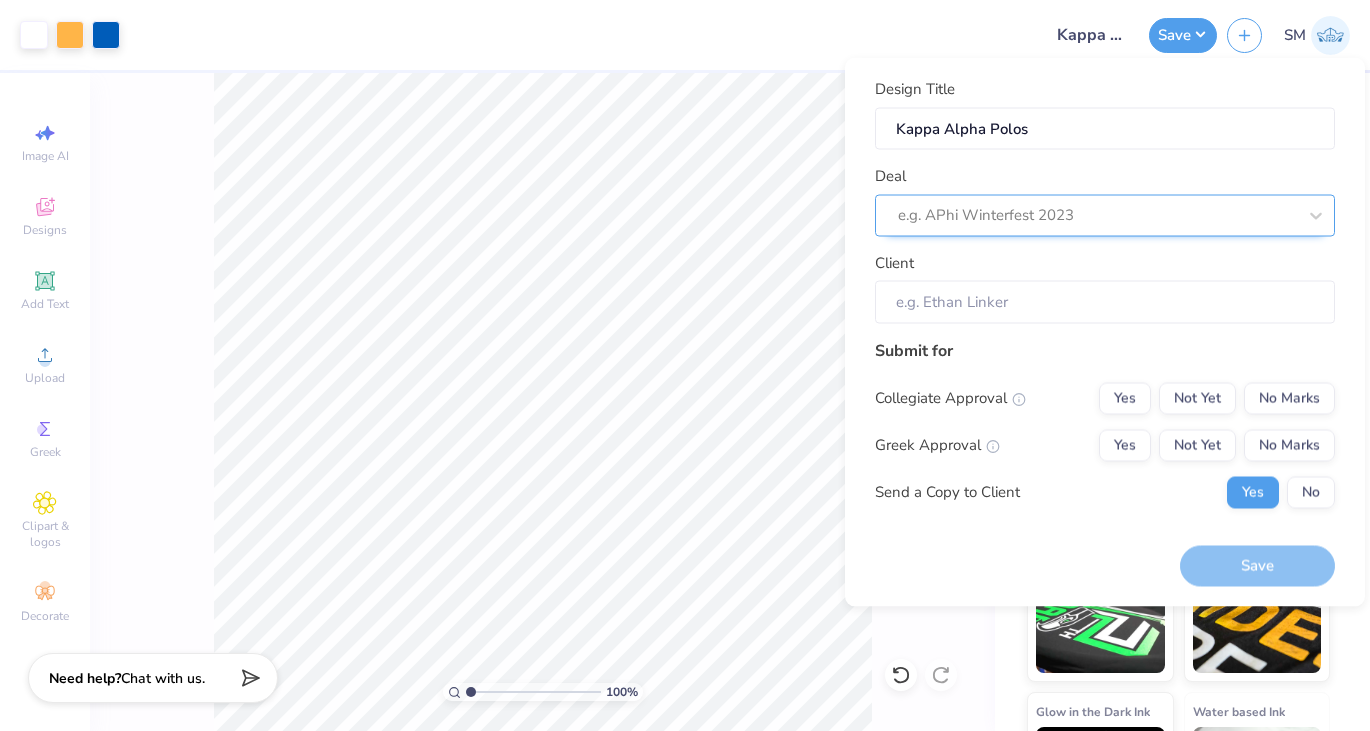 click at bounding box center [1097, 215] 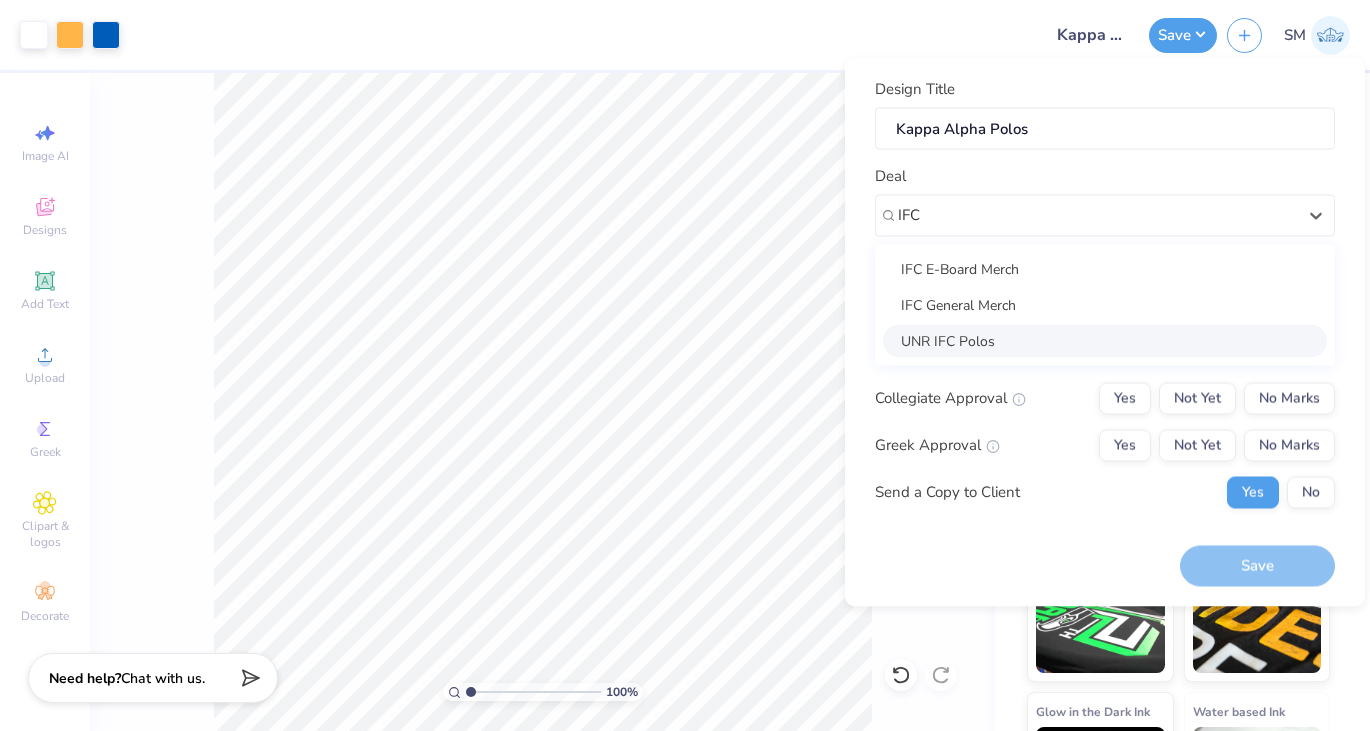 click on "UNR IFC Polos" at bounding box center (1105, 340) 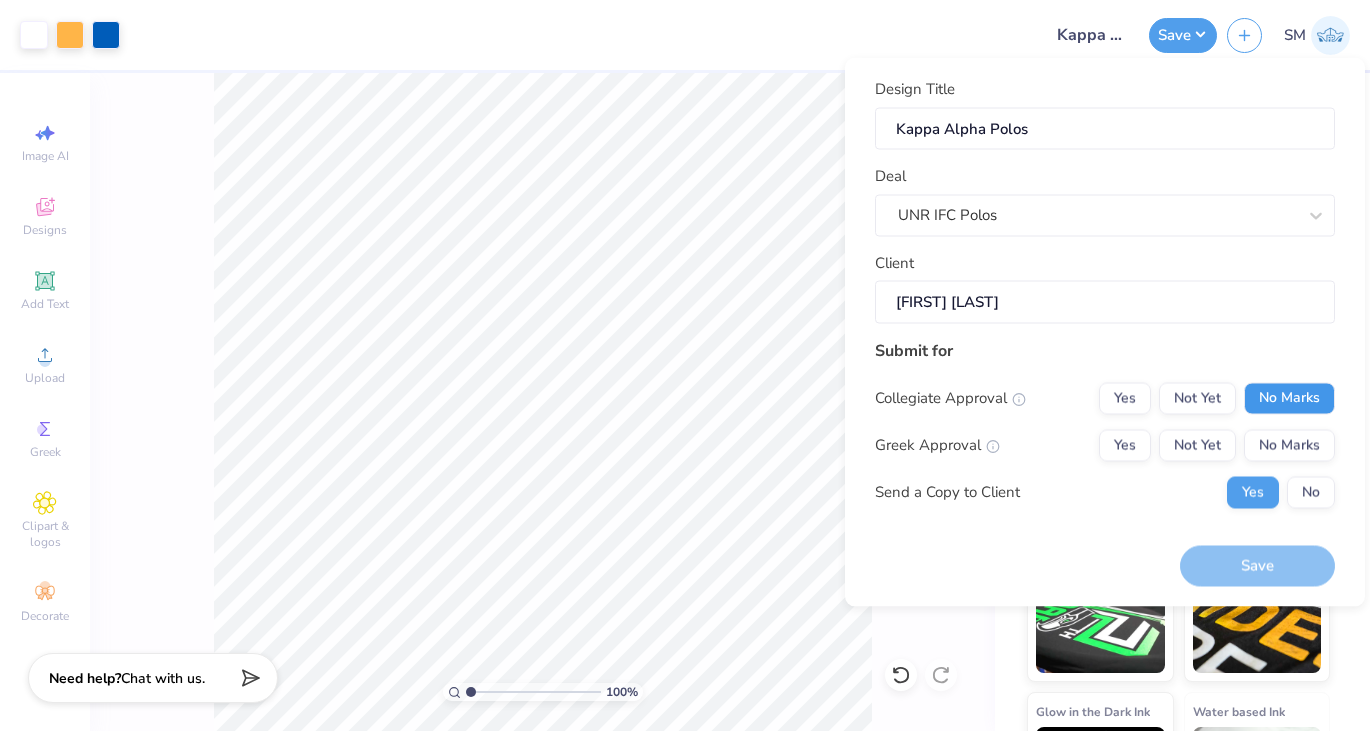 click on "No Marks" at bounding box center [1289, 398] 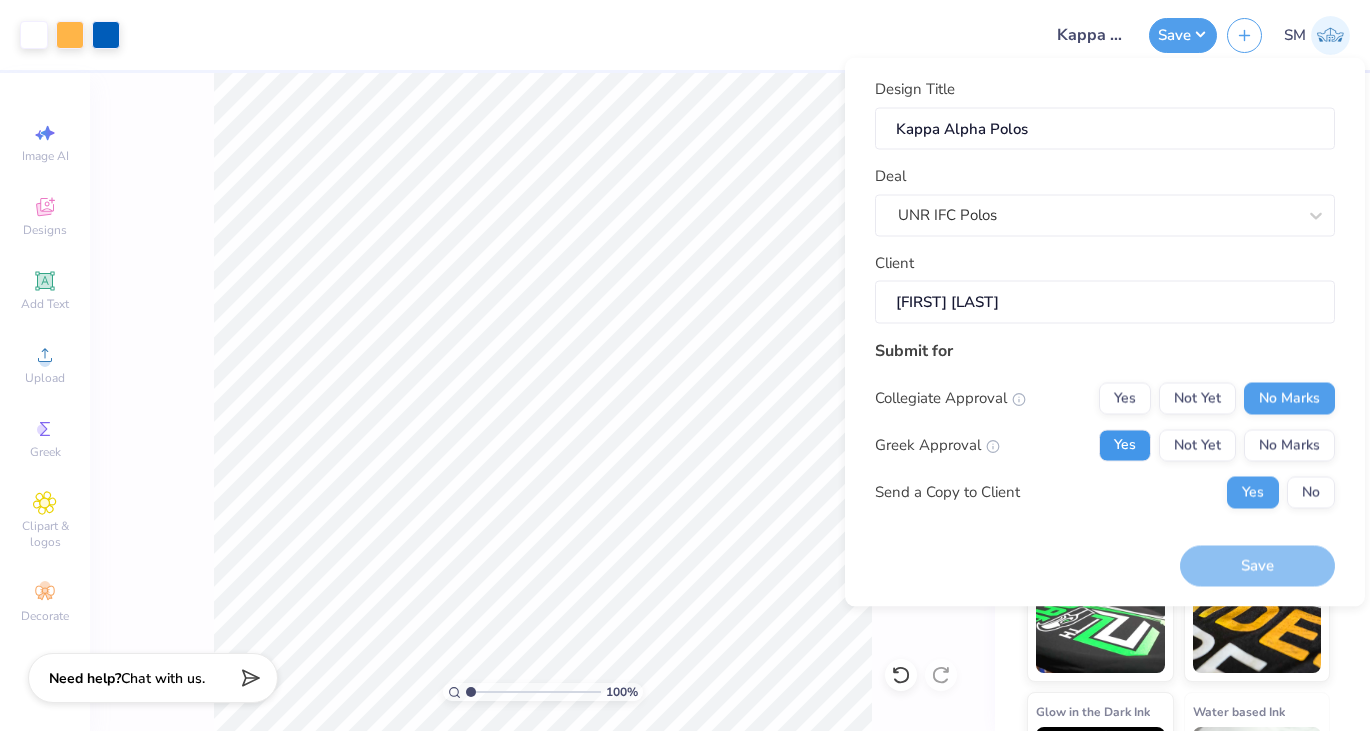 click on "Yes" at bounding box center [1125, 445] 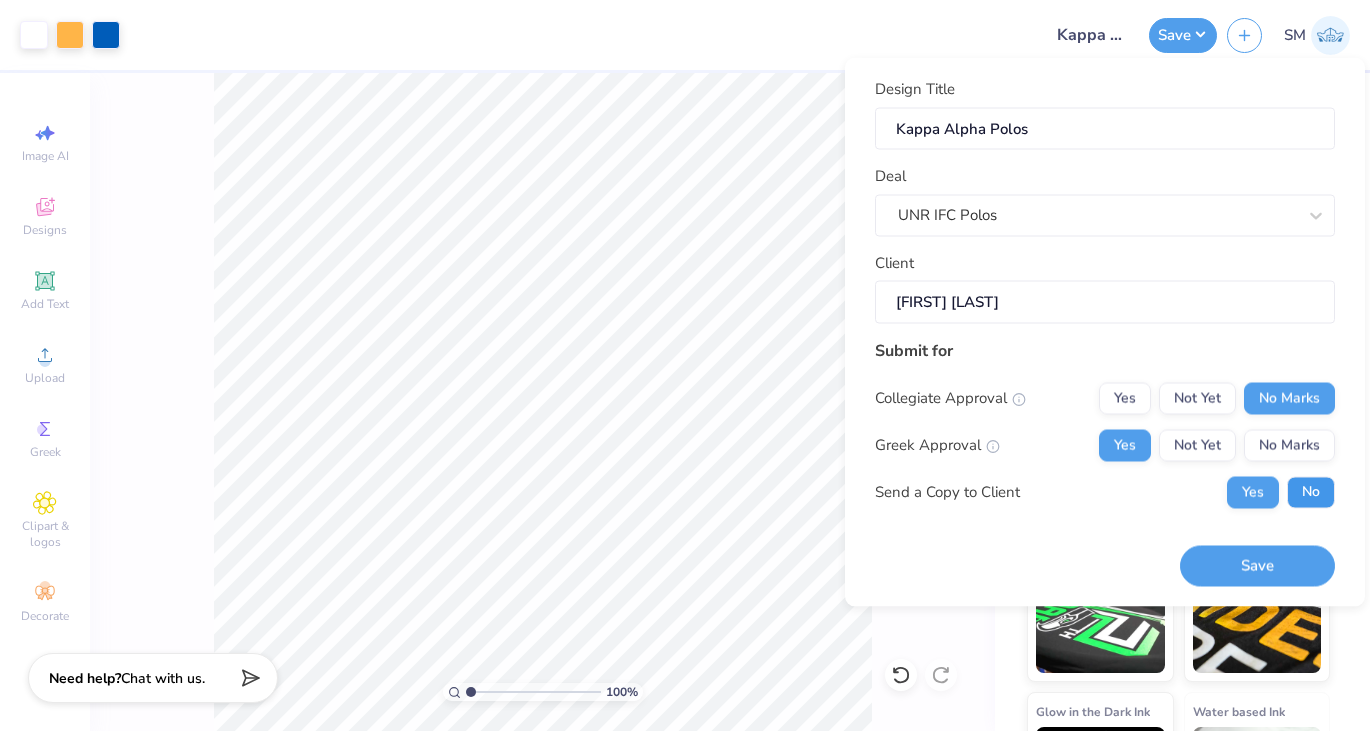 click on "No" at bounding box center (1311, 492) 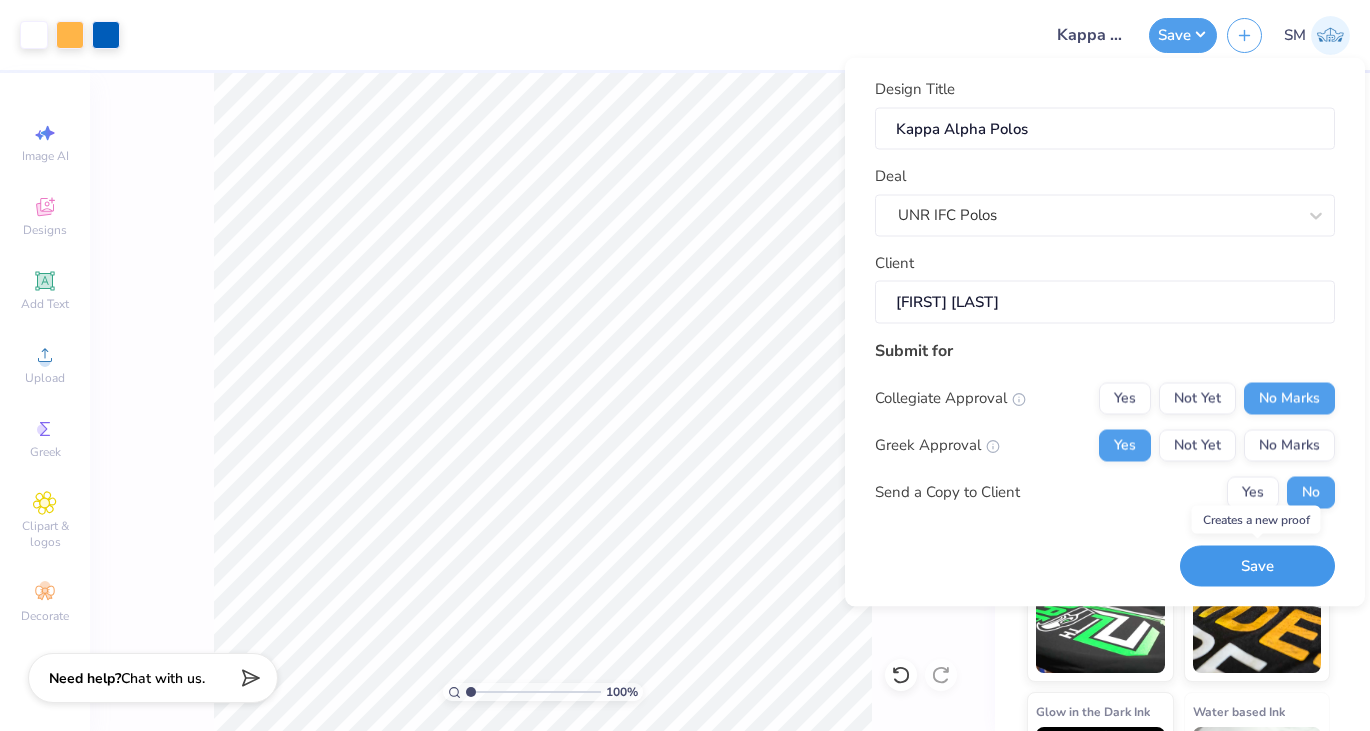 click on "Save" at bounding box center (1257, 566) 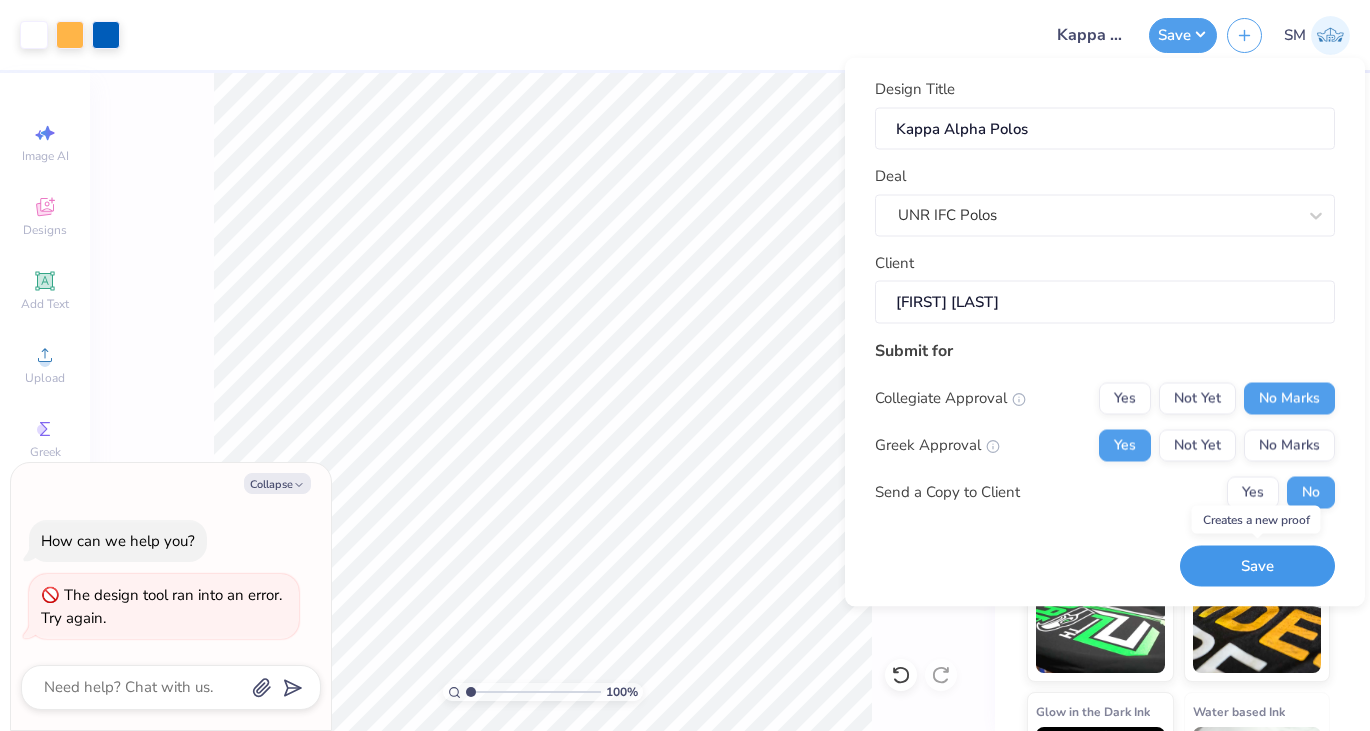 click on "Save" at bounding box center (1257, 566) 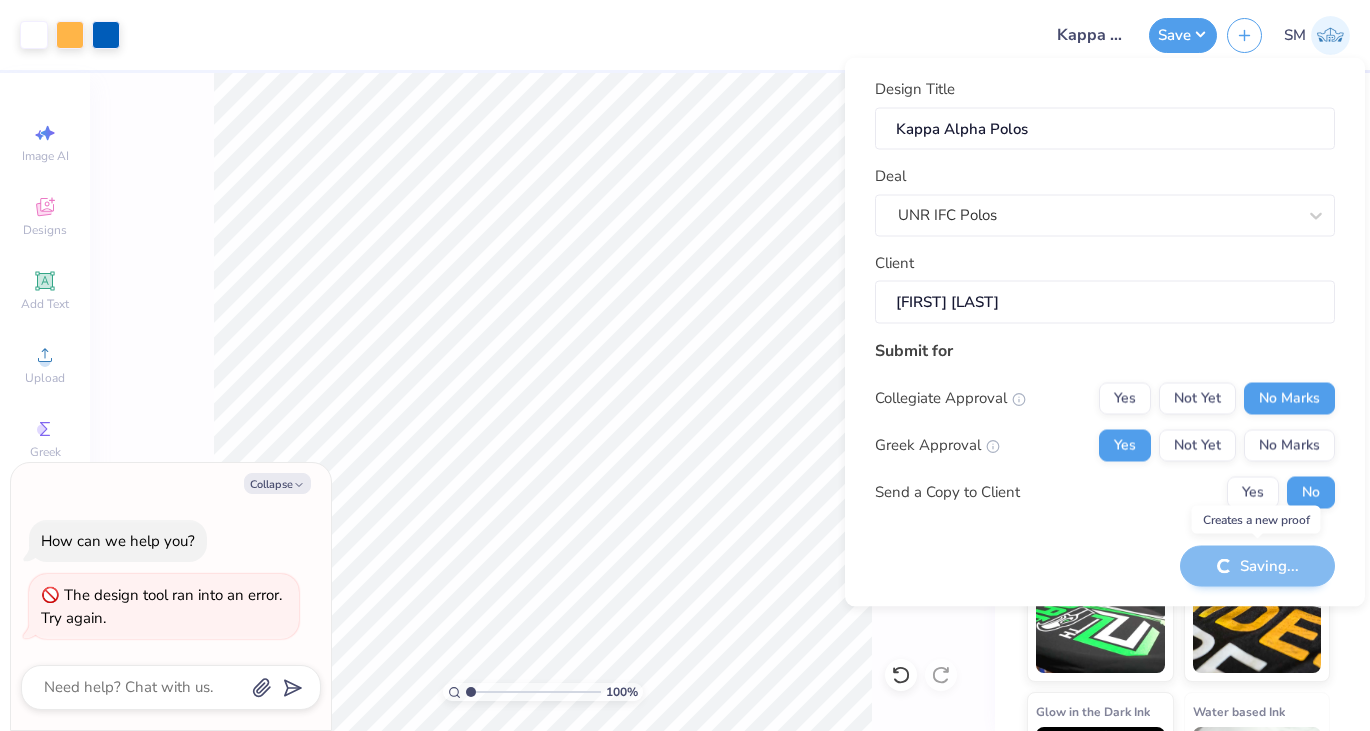 type on "x" 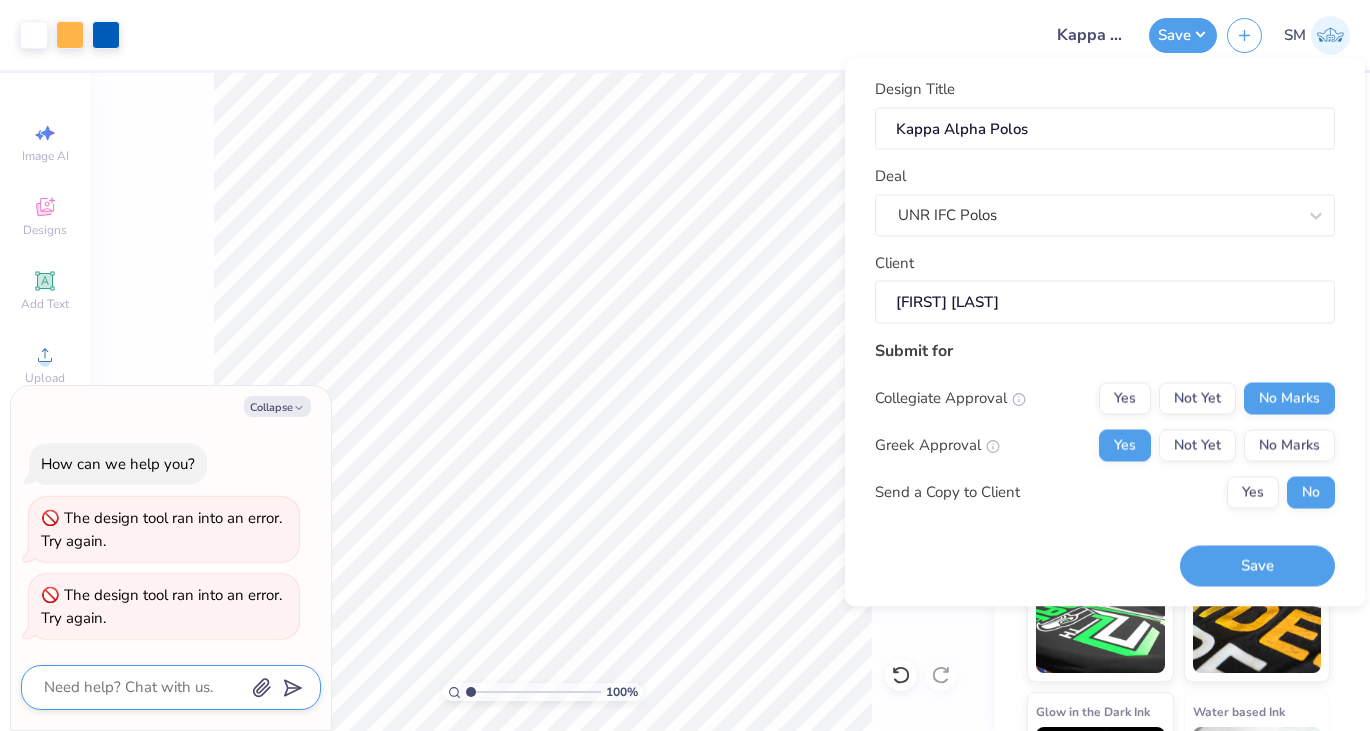 click at bounding box center [143, 687] 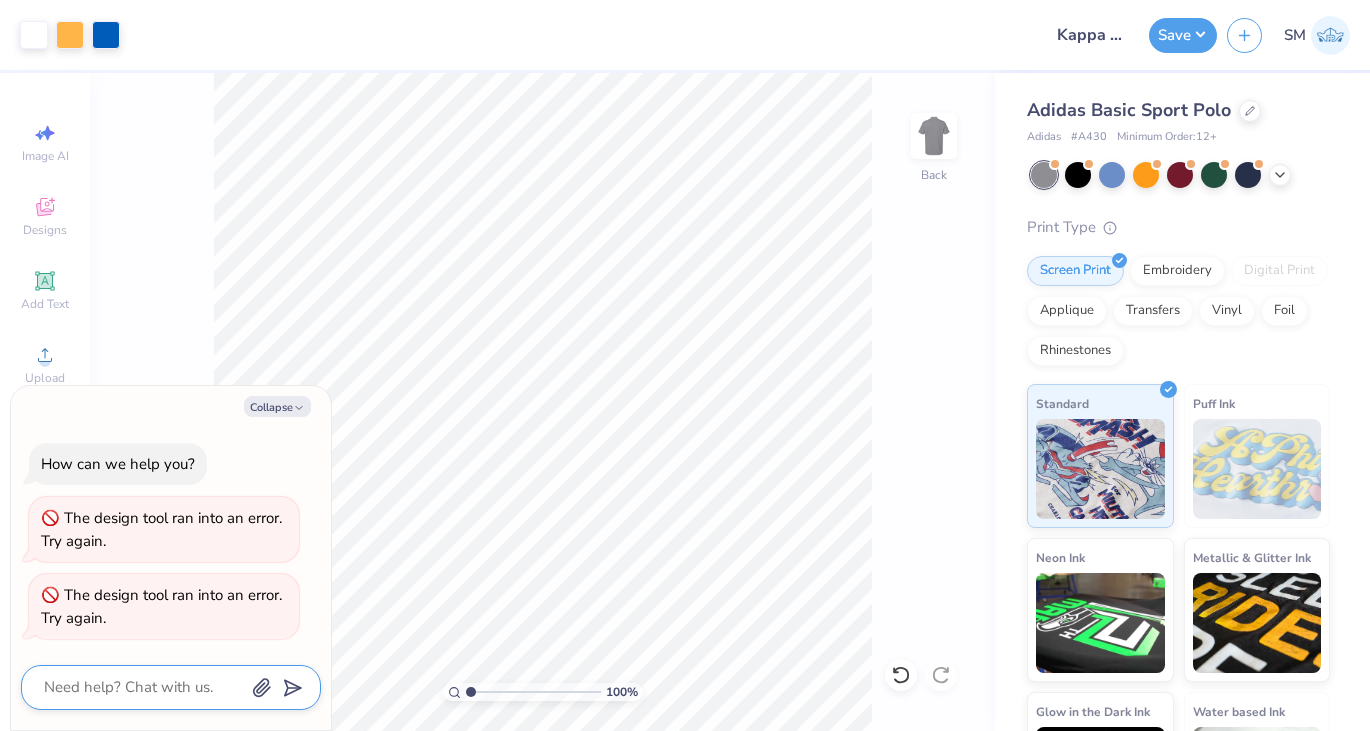 type on "m" 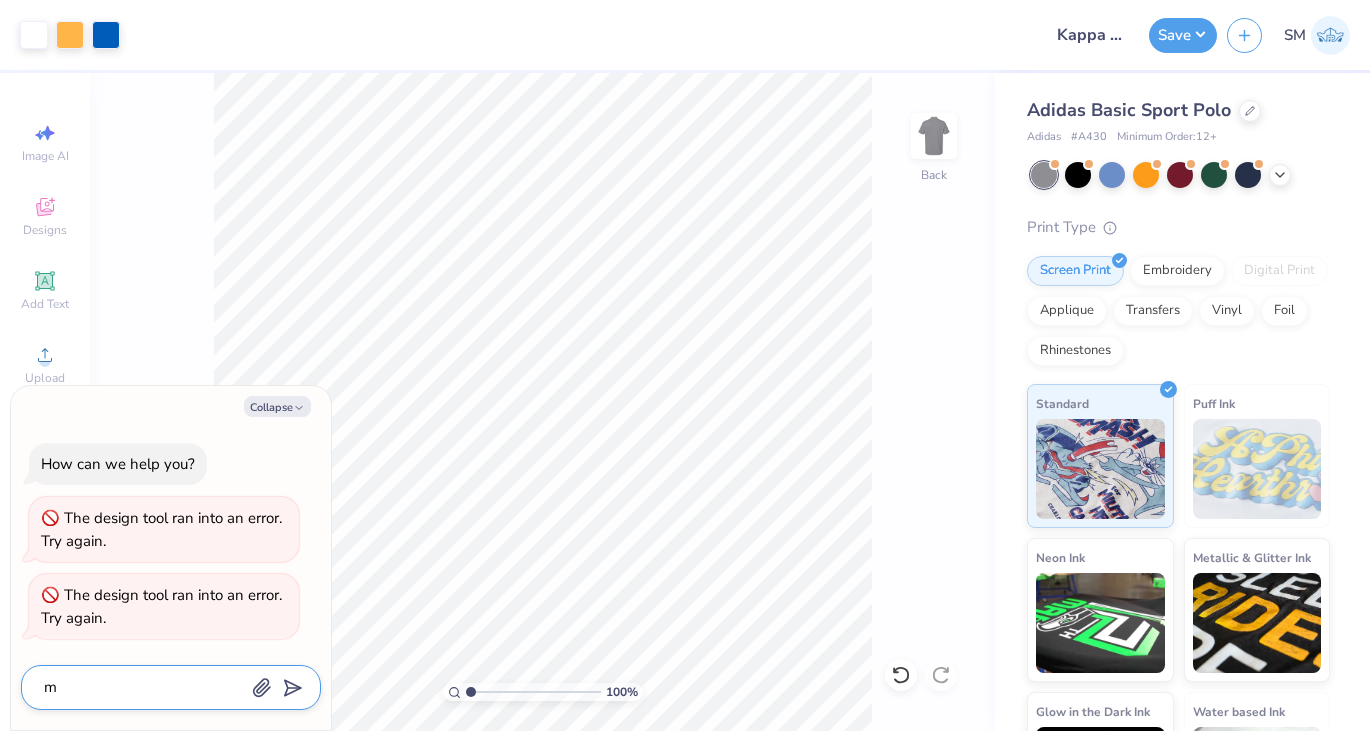 type on "my" 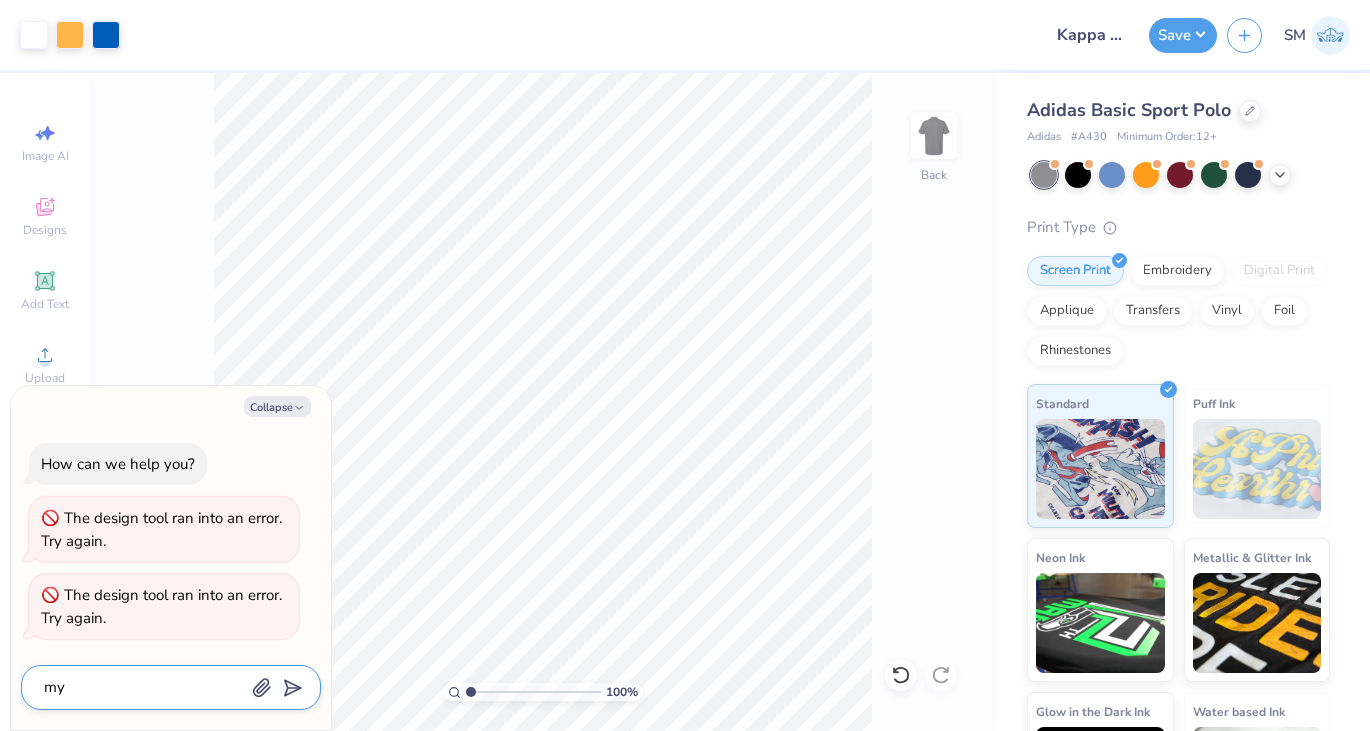 type on "my" 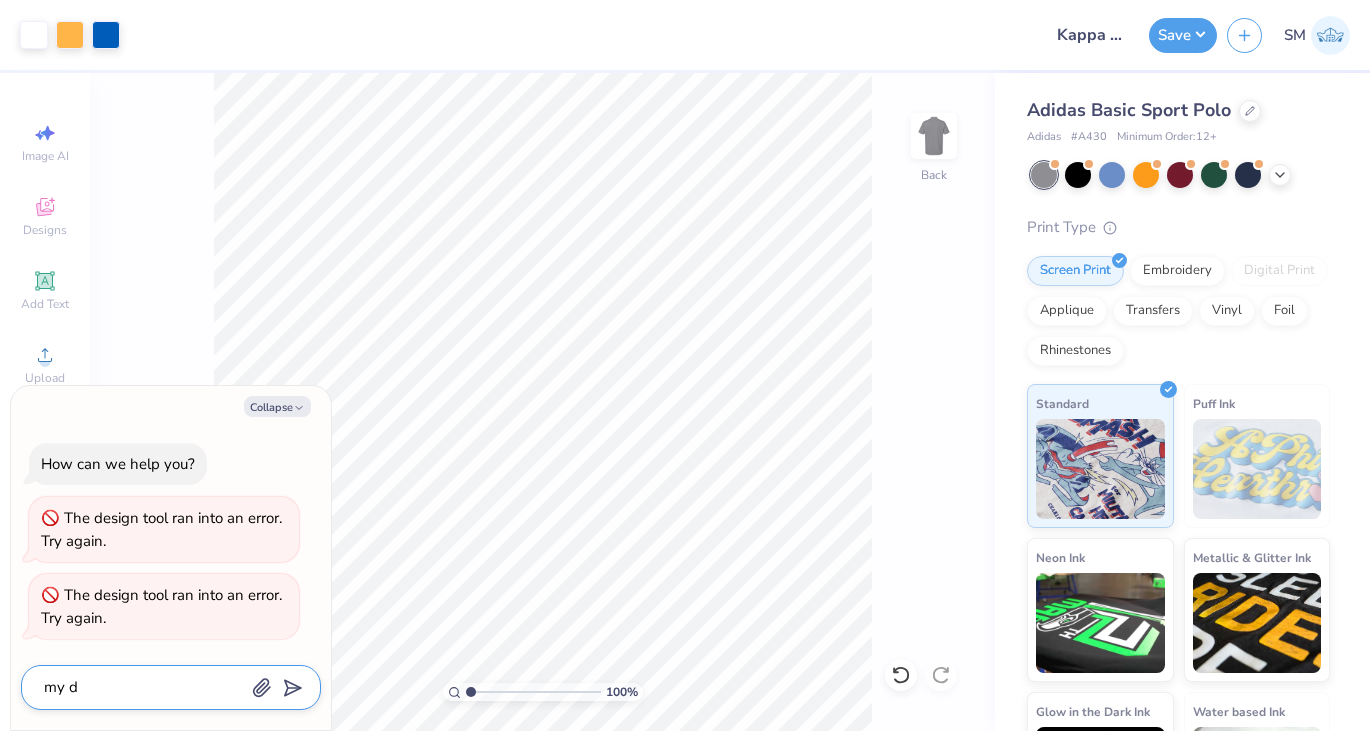 type on "my de" 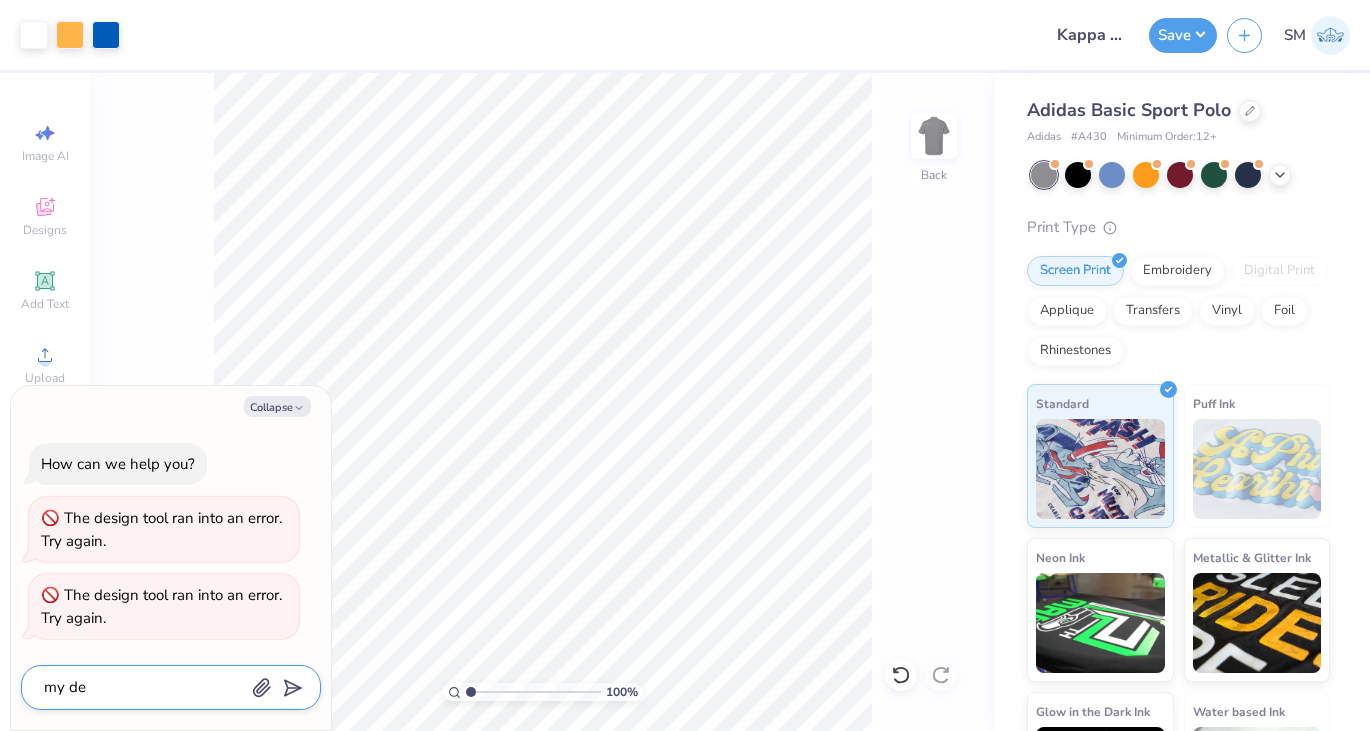 type on "my des" 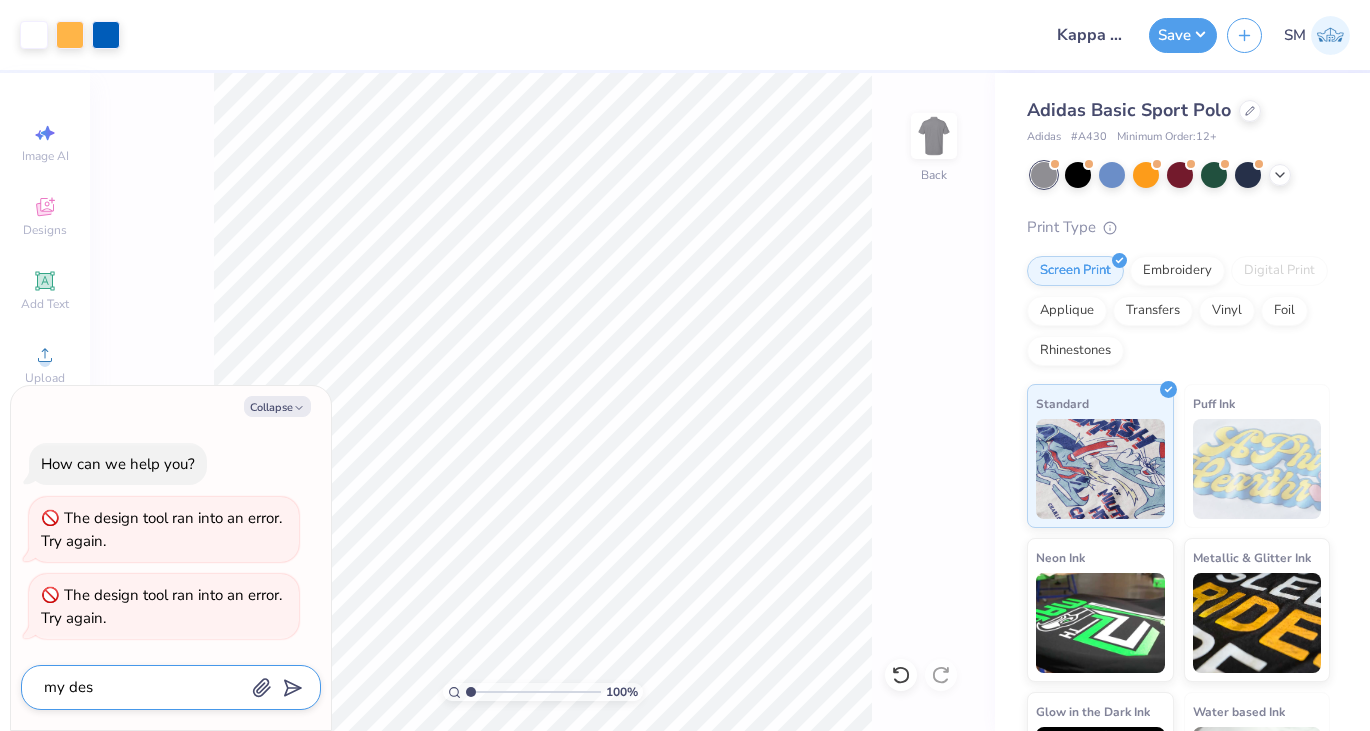 type on "my desi" 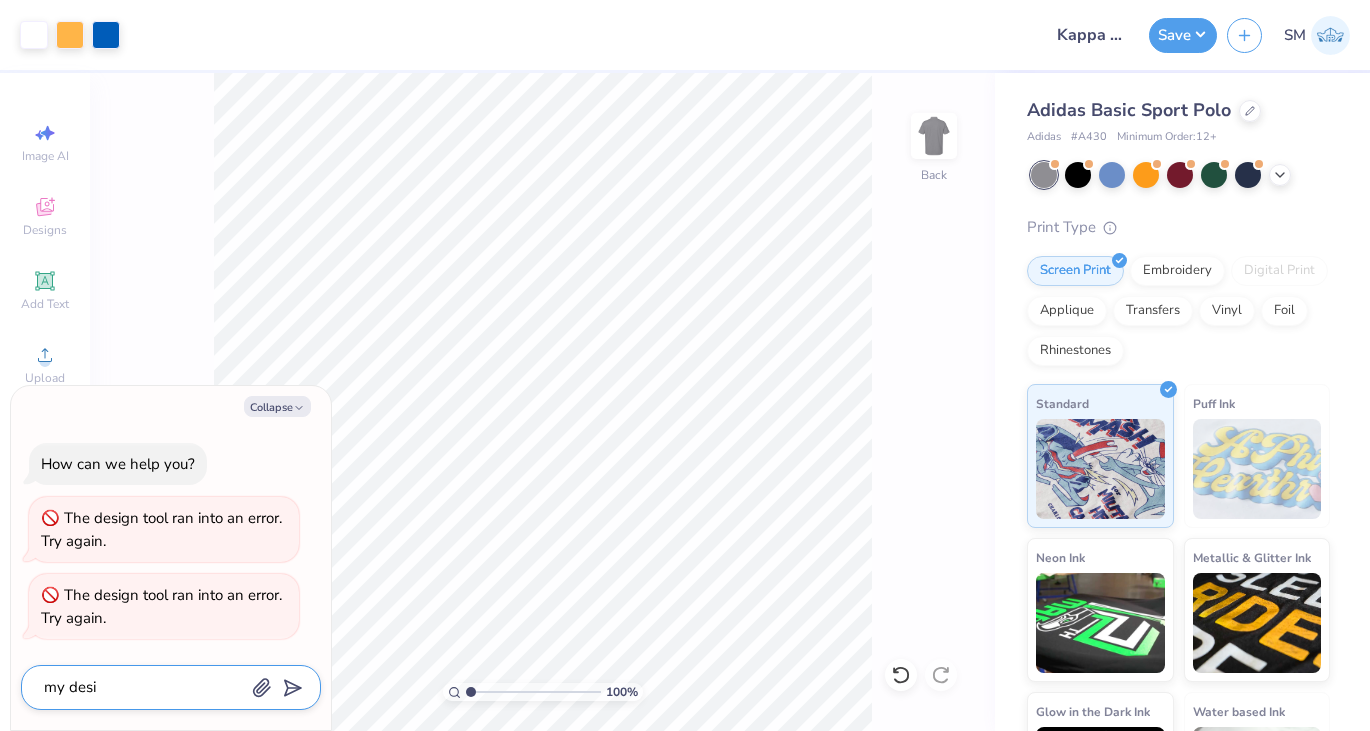 type on "my desig" 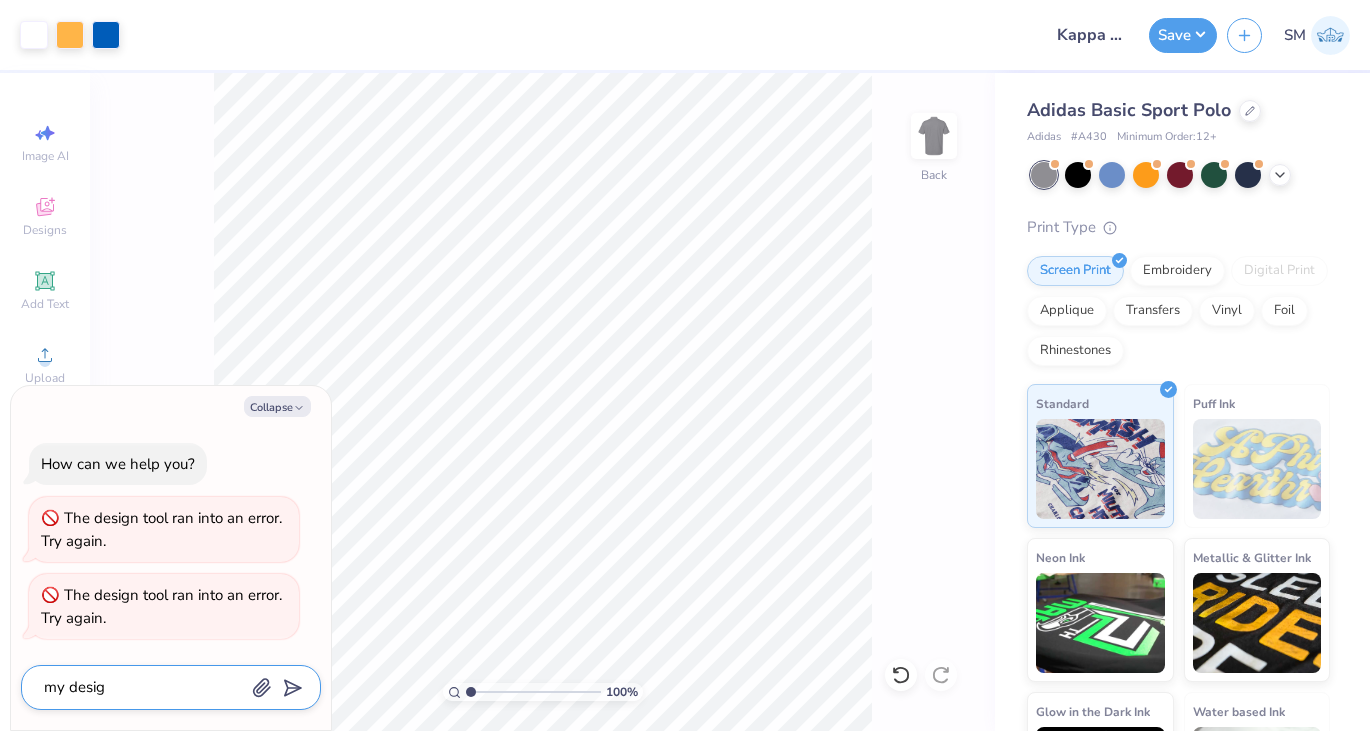 type on "my design" 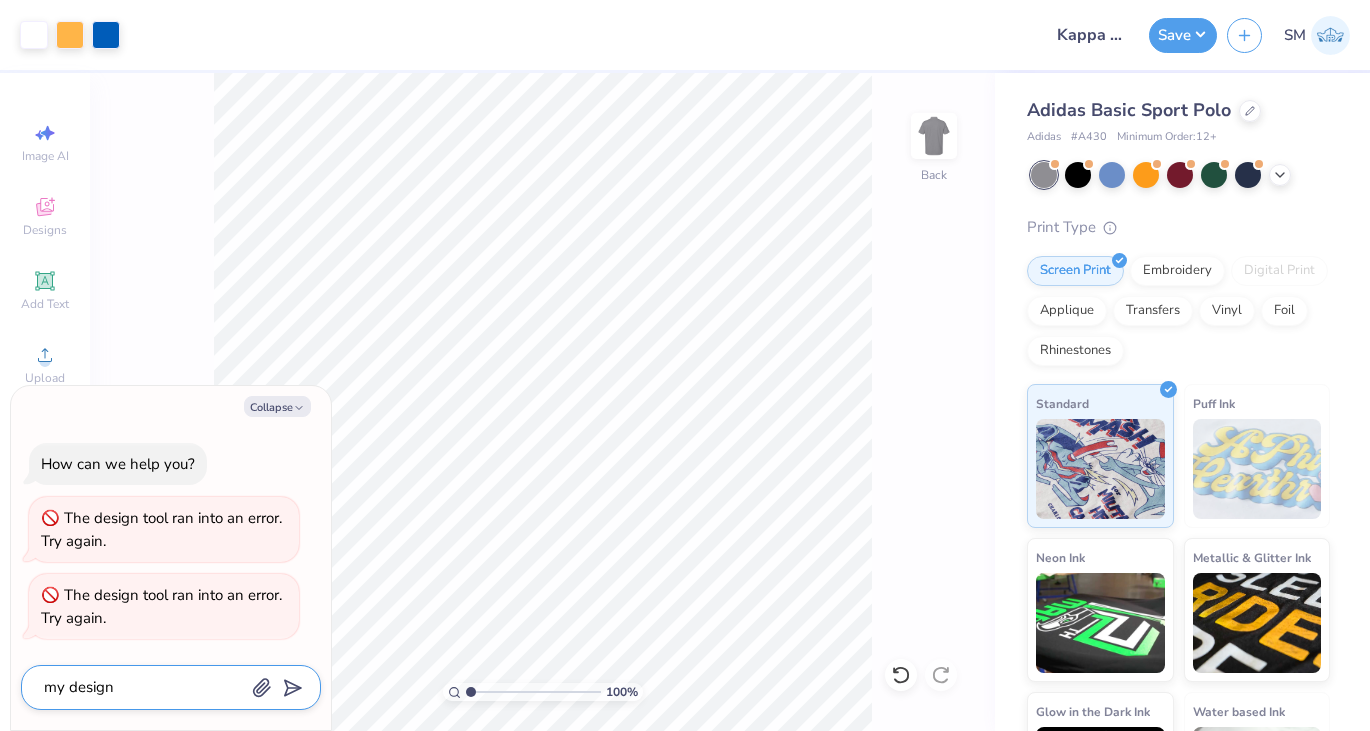 type on "my design" 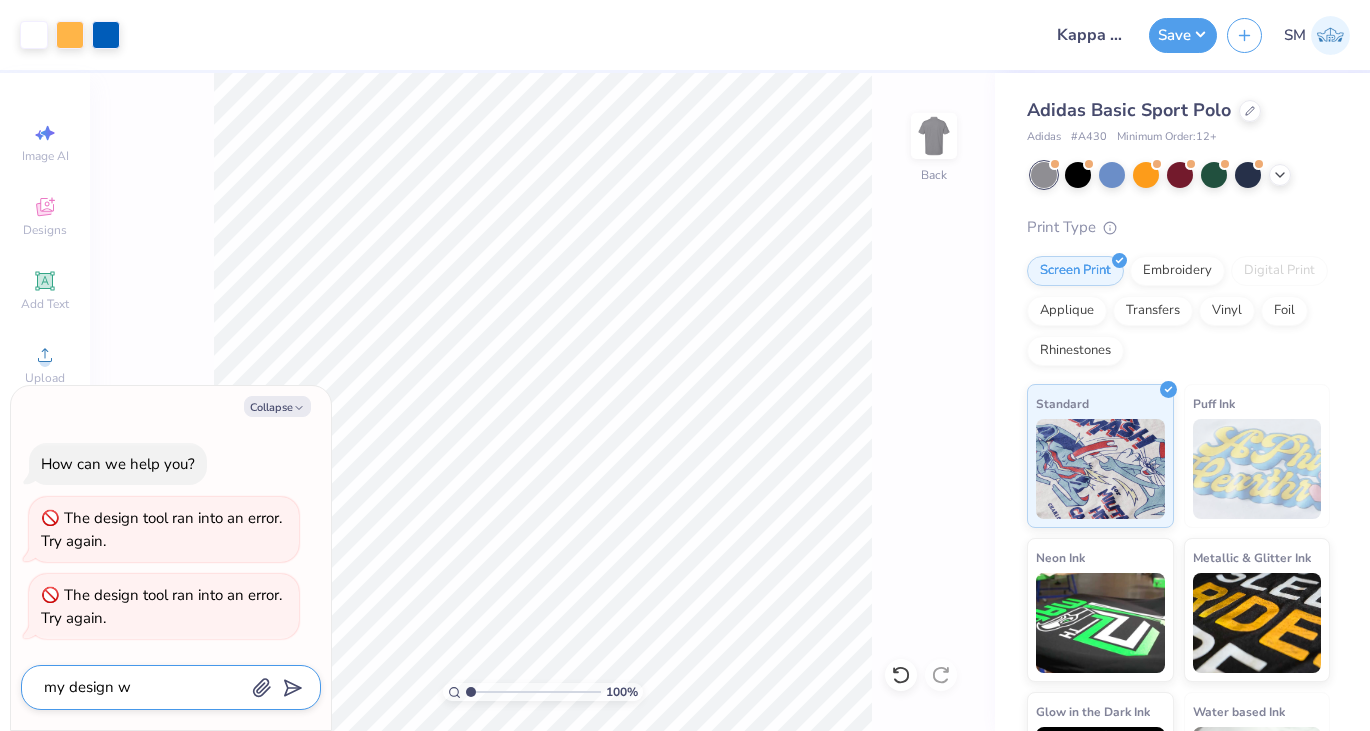 type on "my design wi" 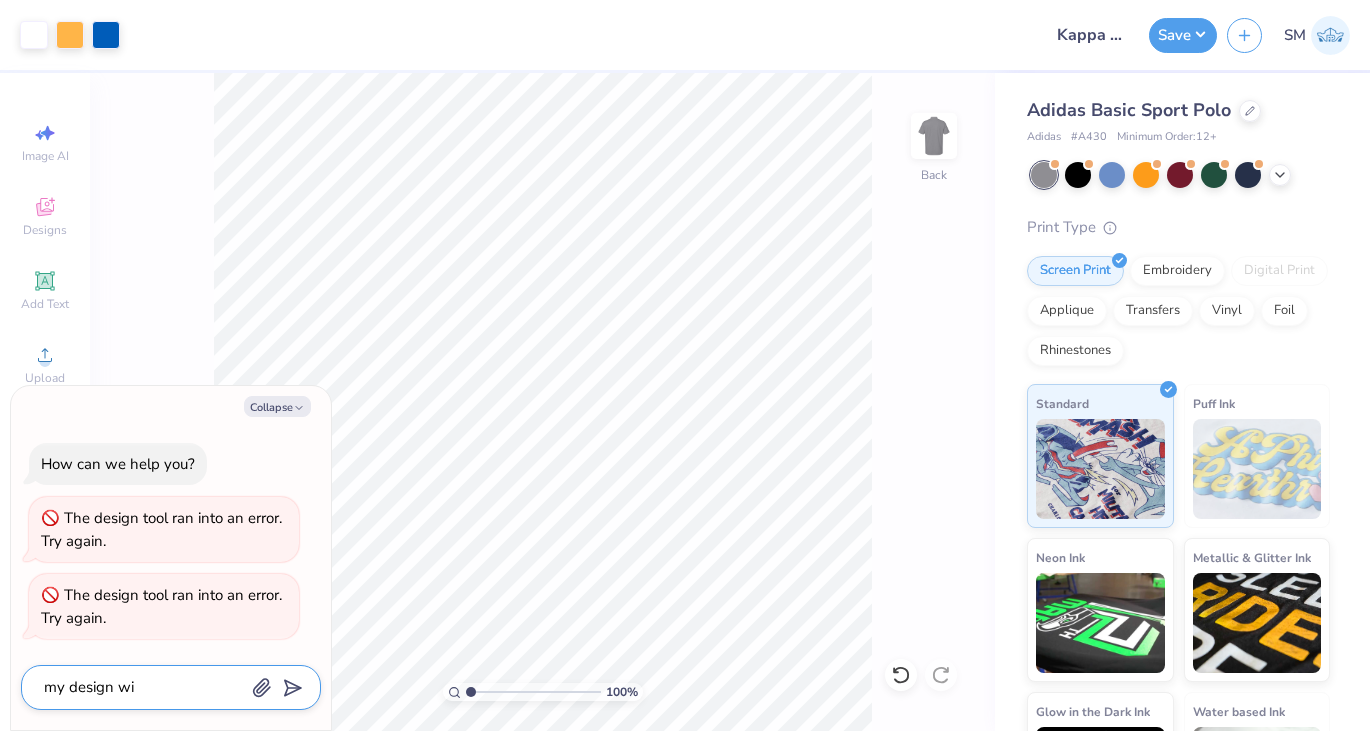 type on "x" 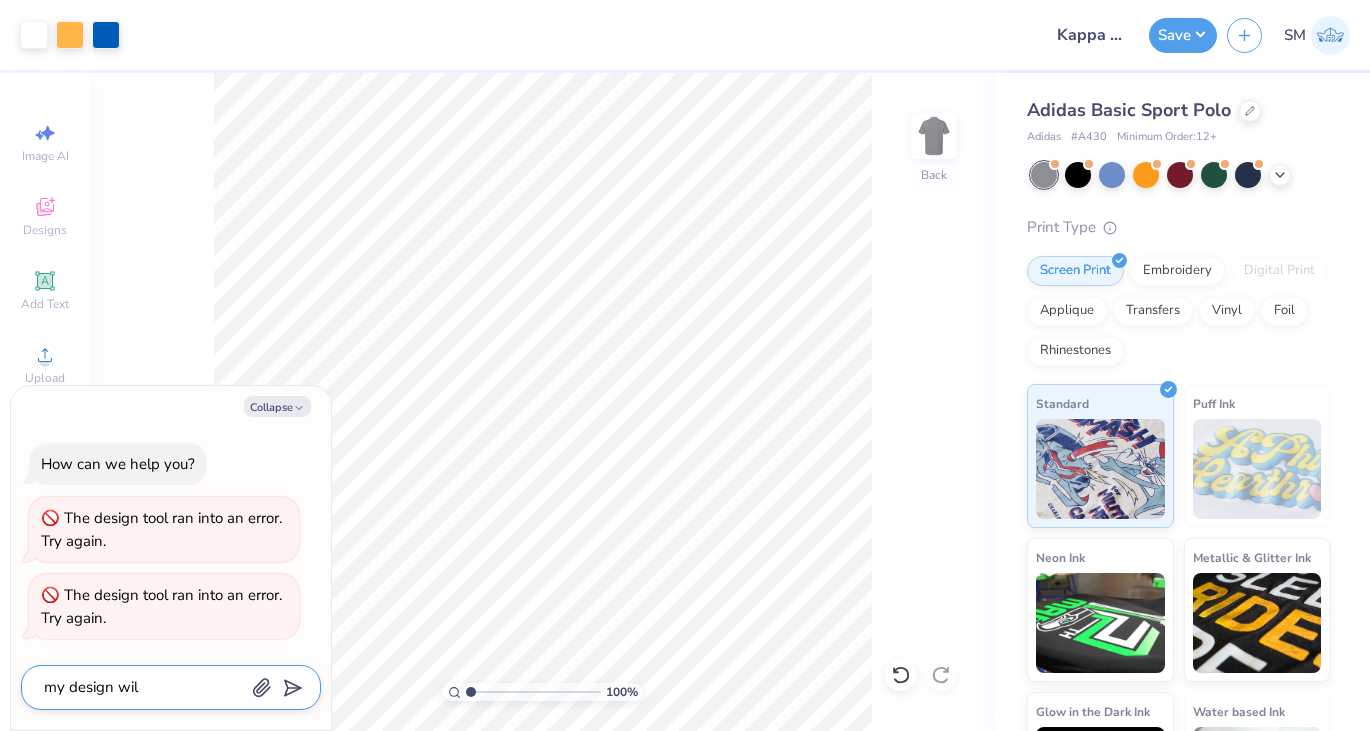 type on "my design will" 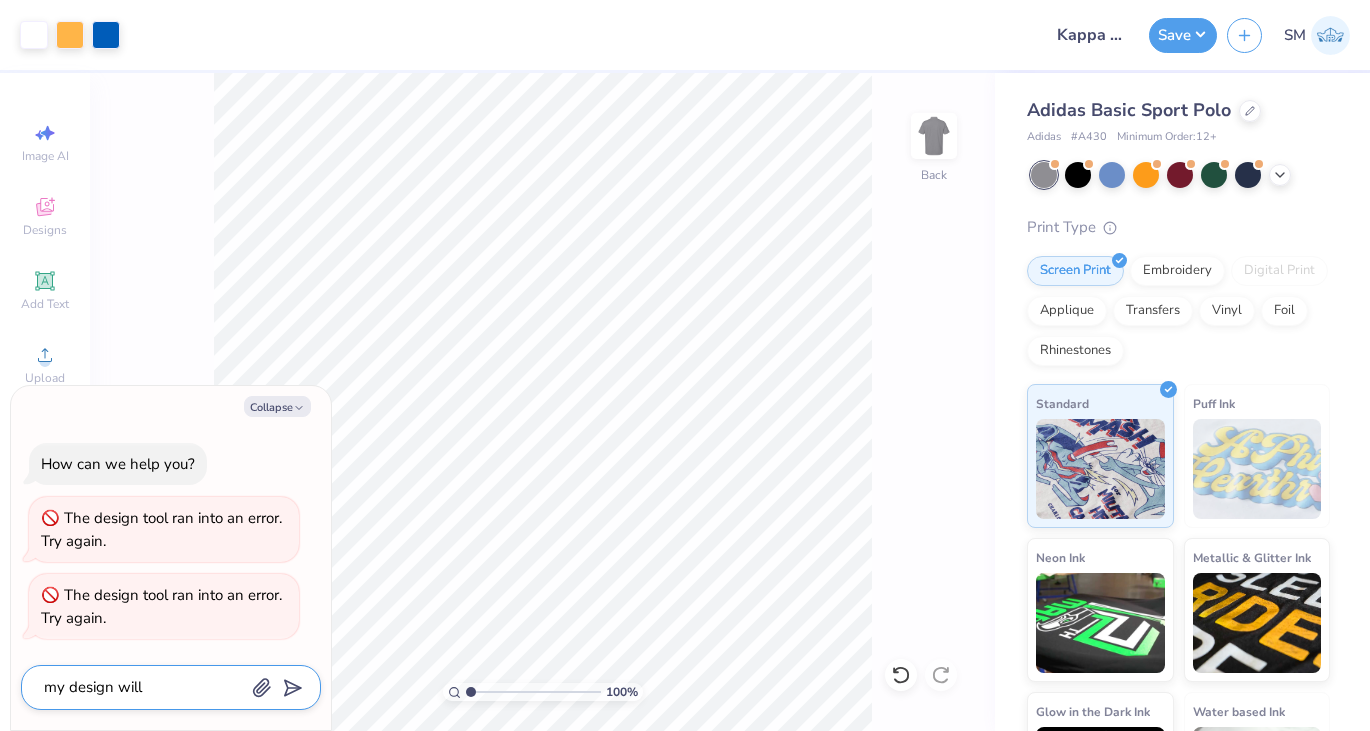 type on "my design will" 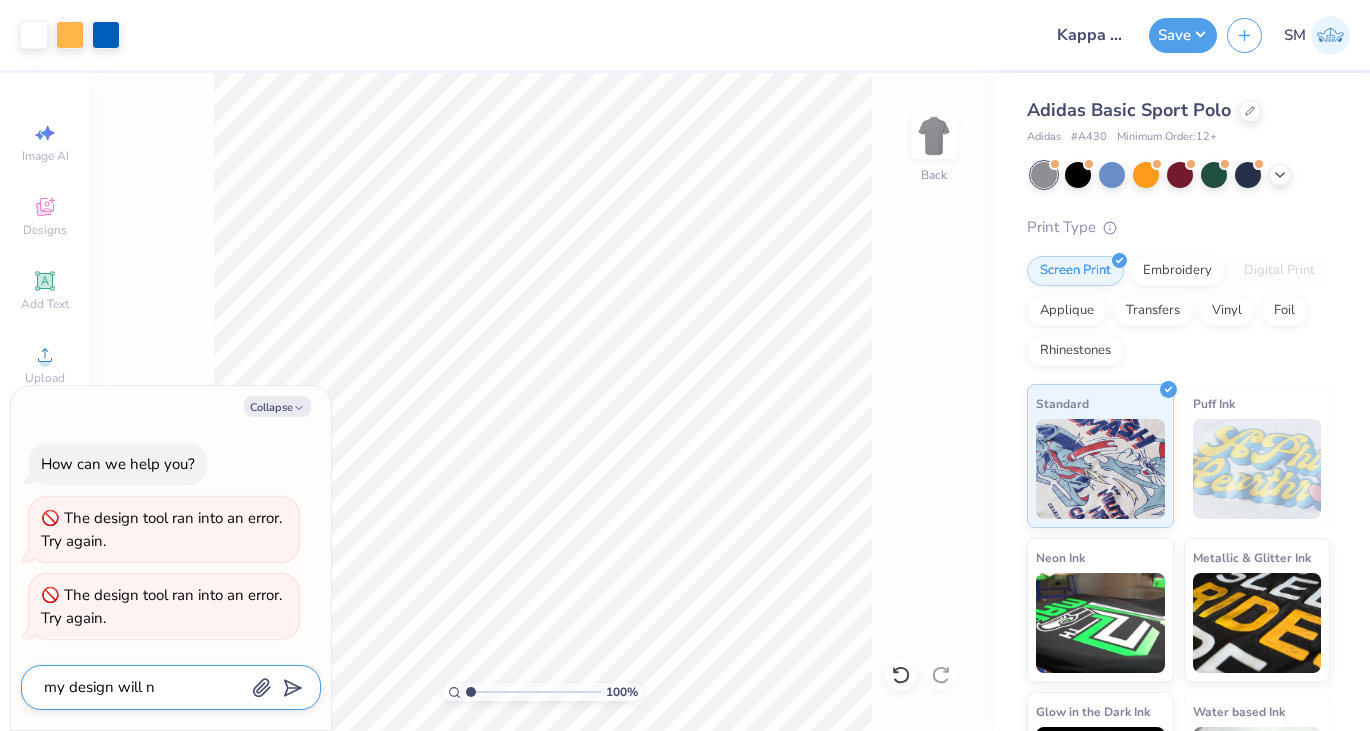 type on "my design will no" 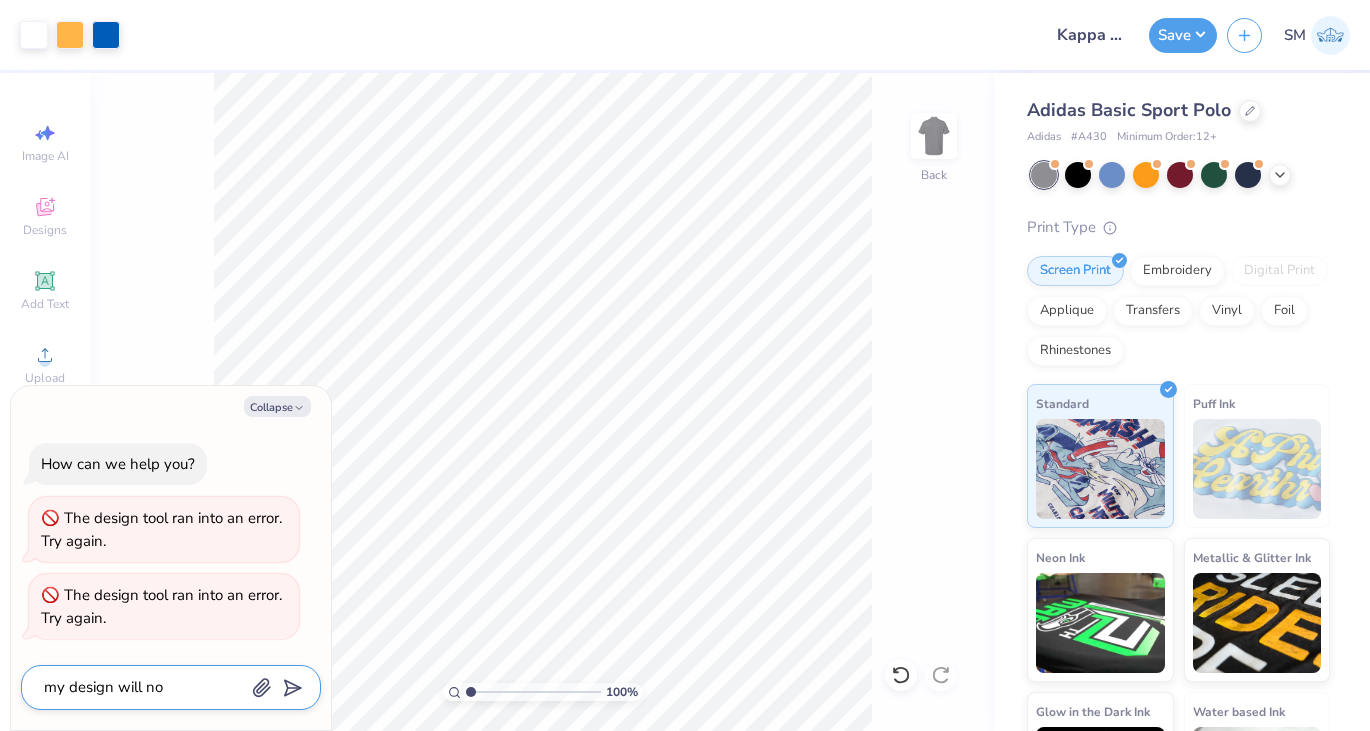 type on "my design will not" 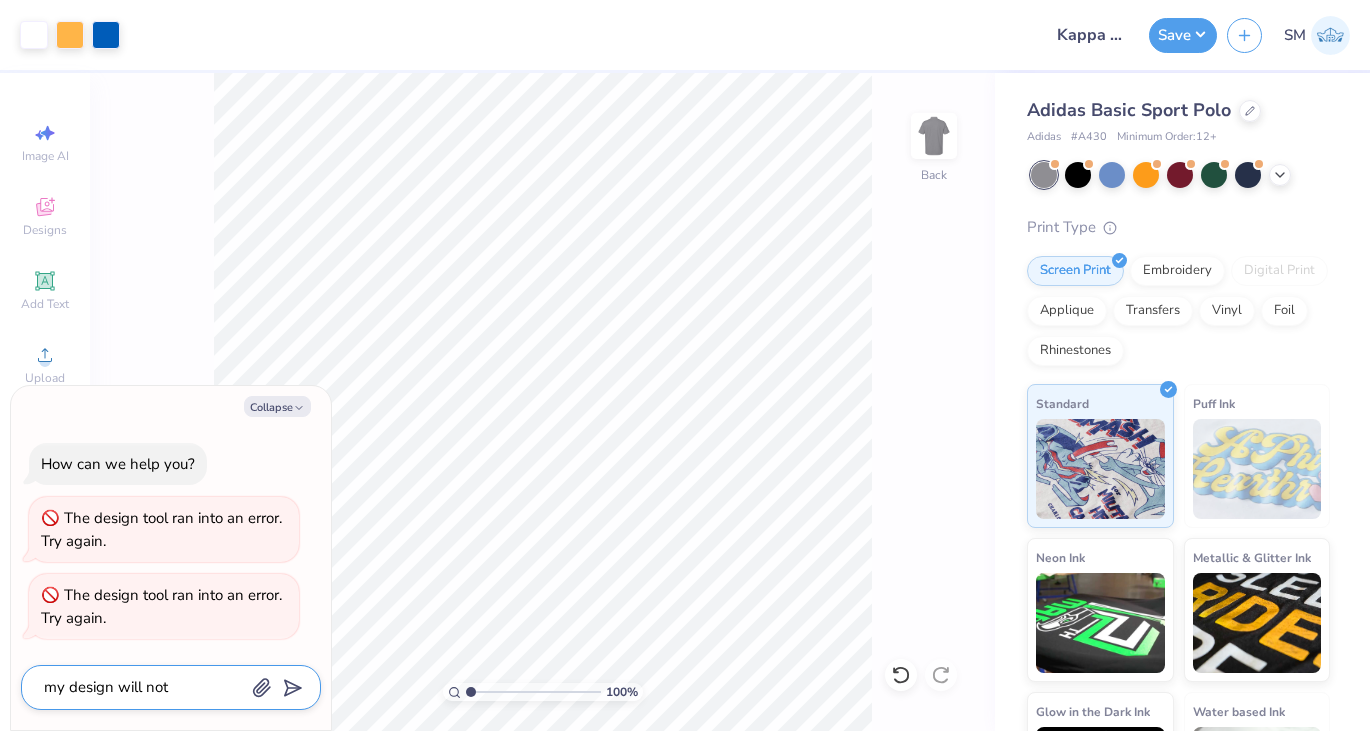 type on "my design will not" 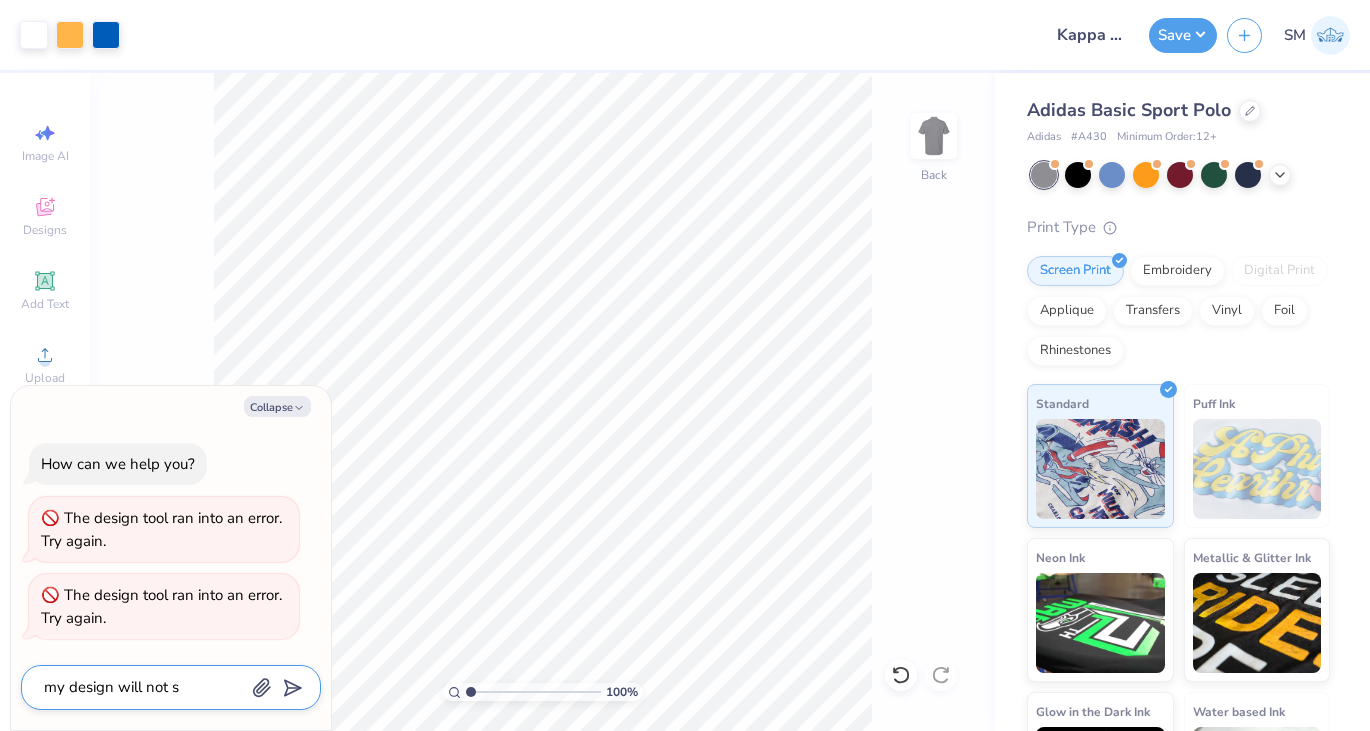 type on "my design will not sa" 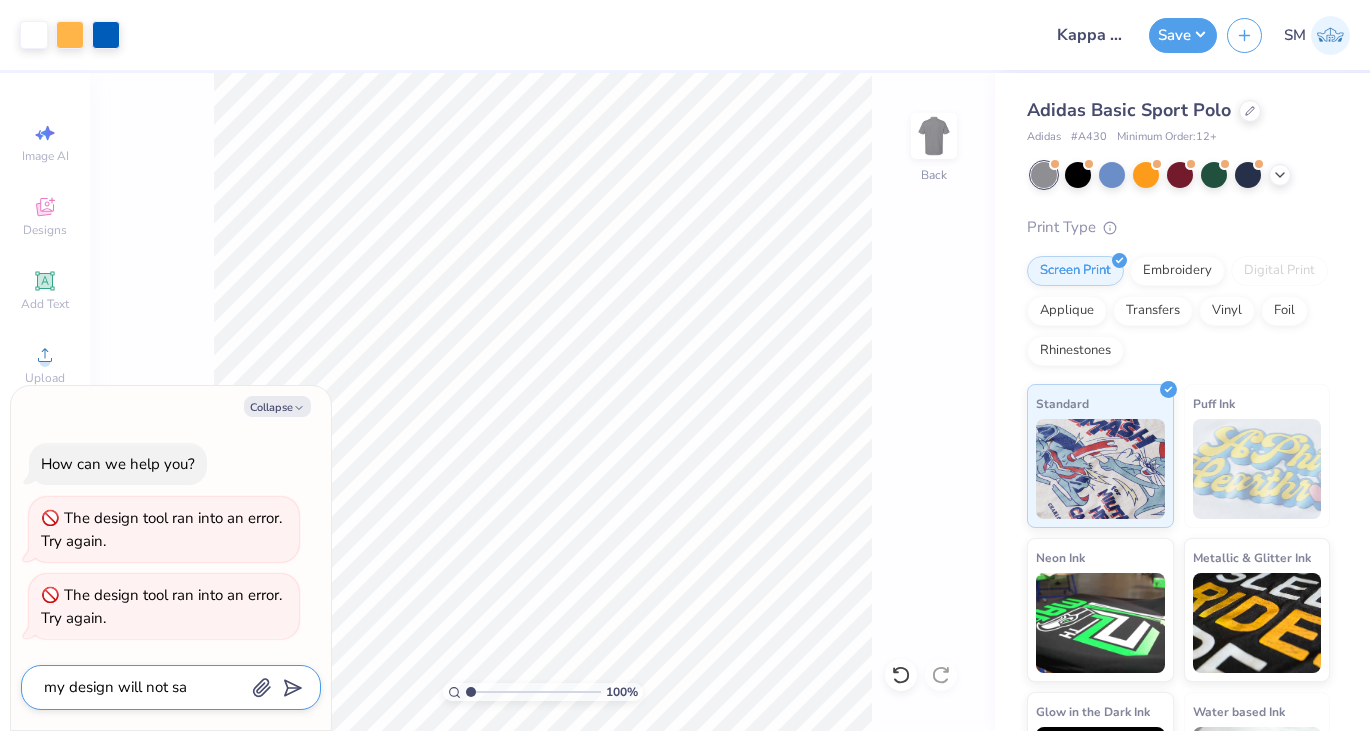 type on "my design will not sav" 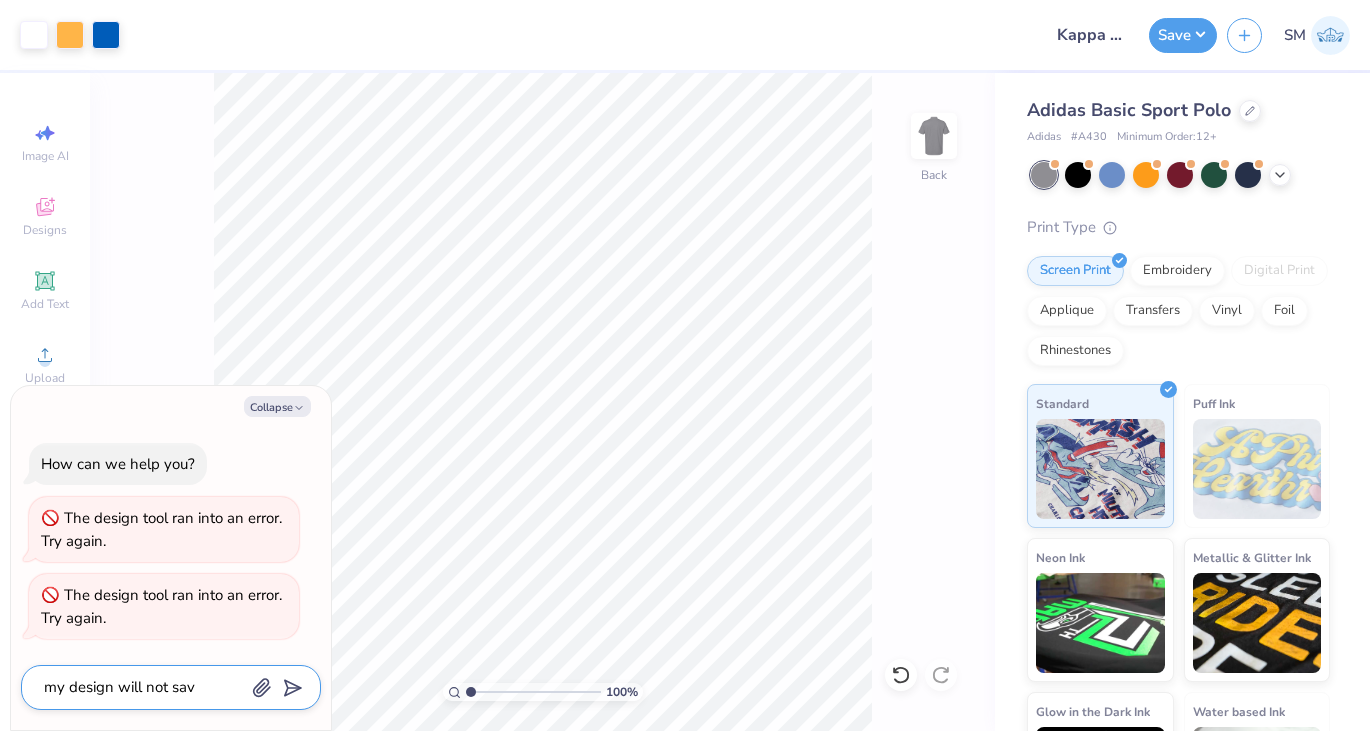 type on "my design will not save" 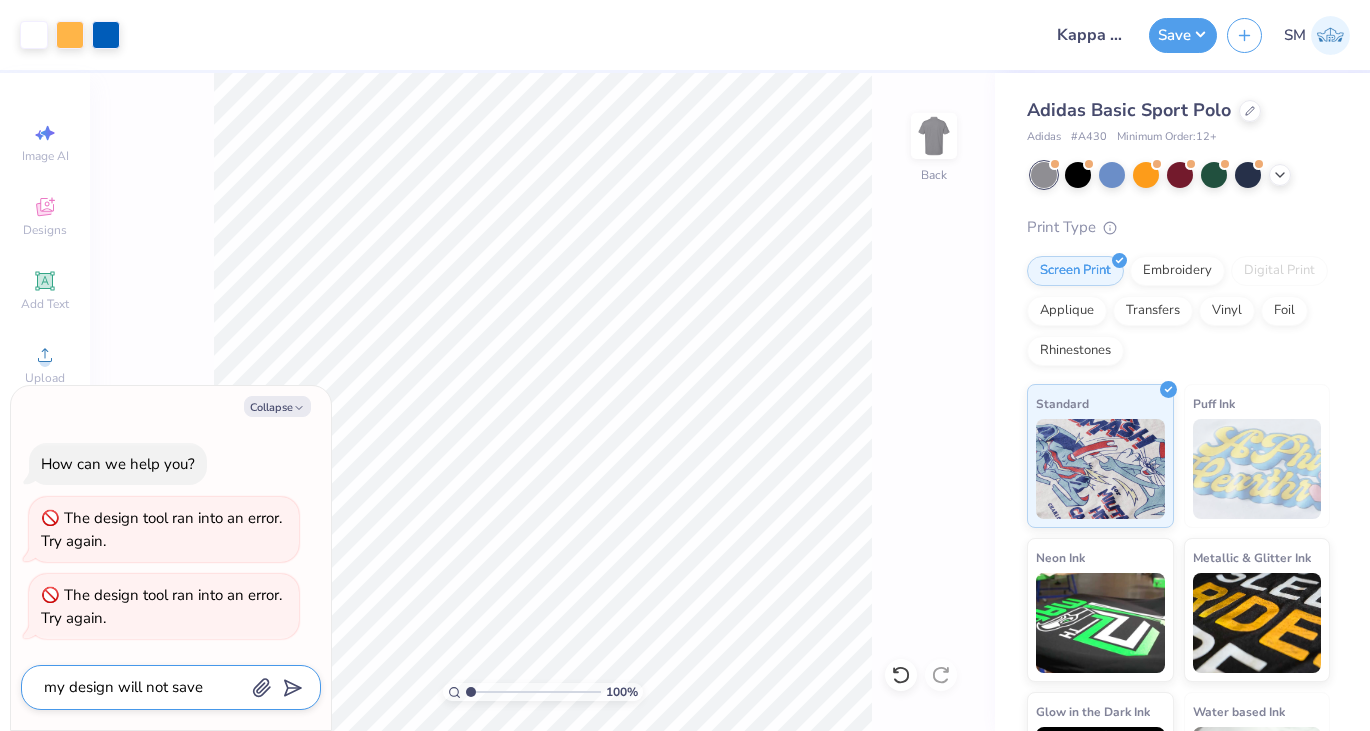type on "x" 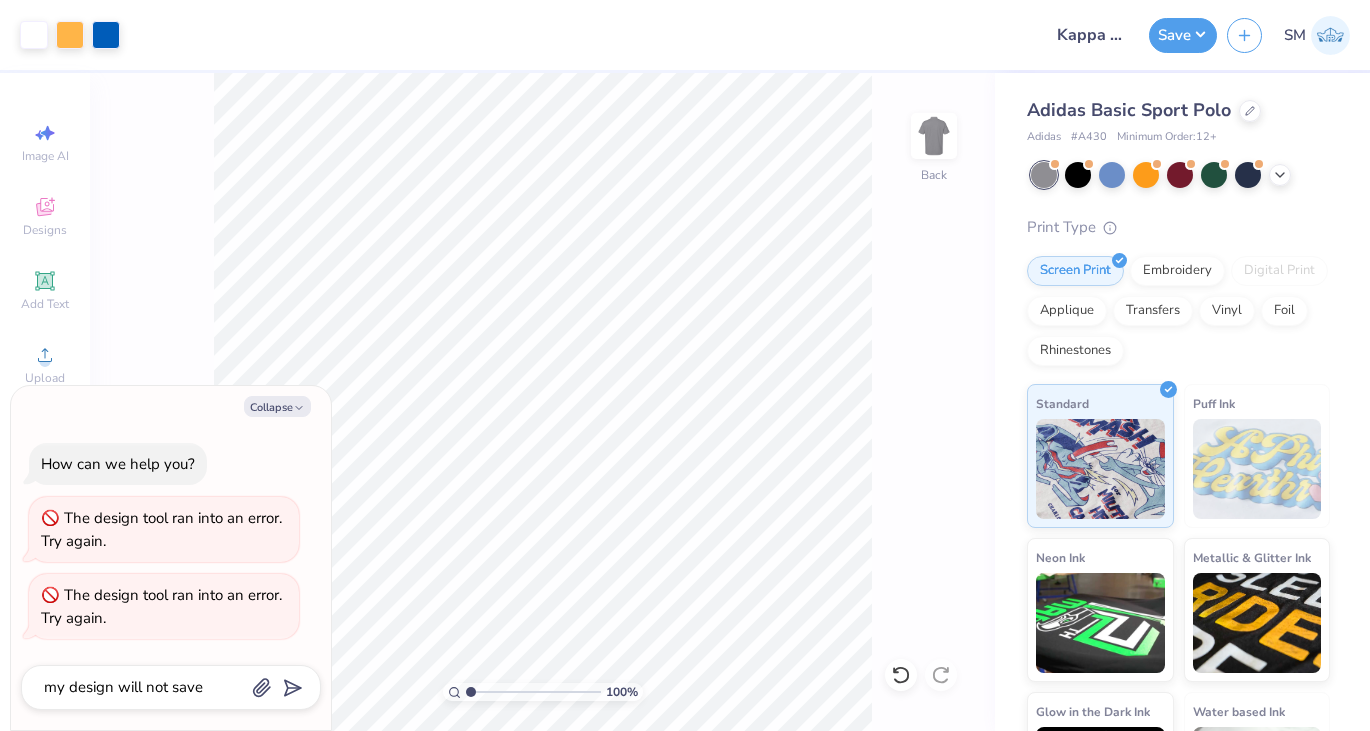 type on "x" 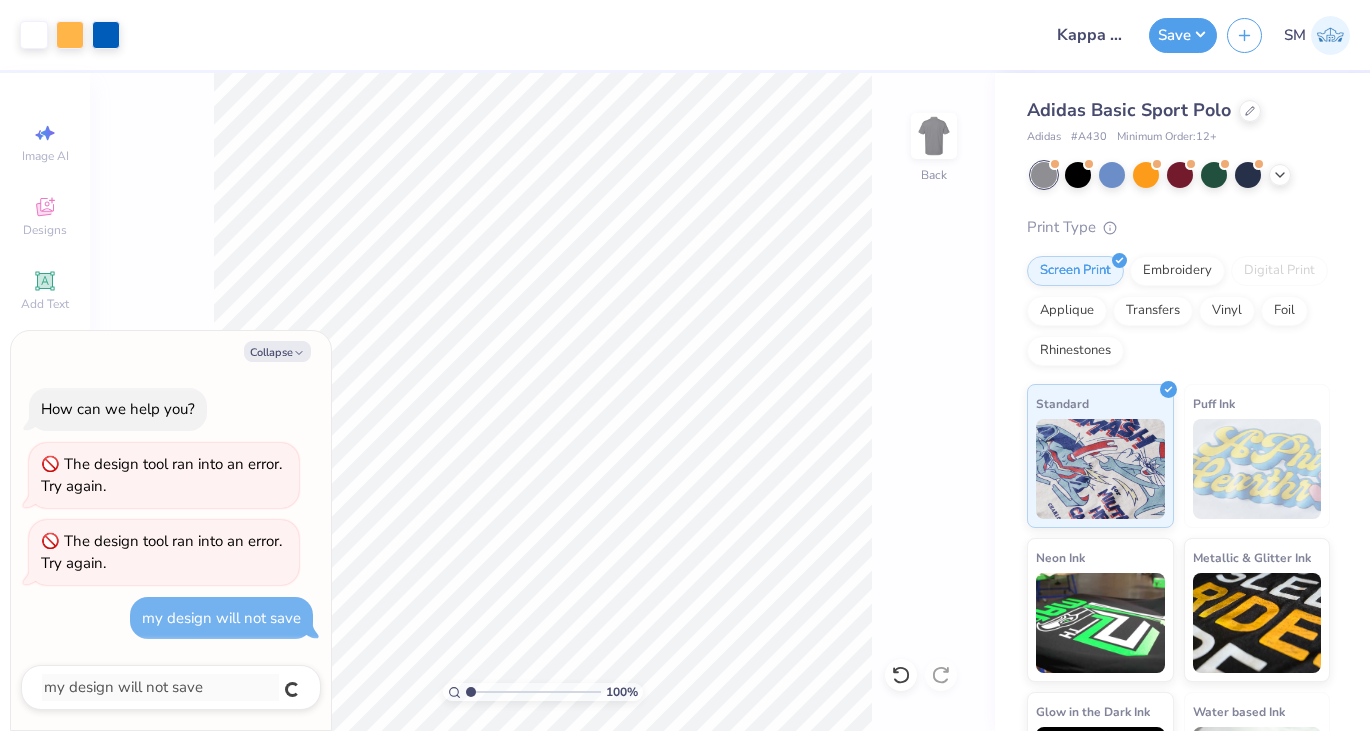 type 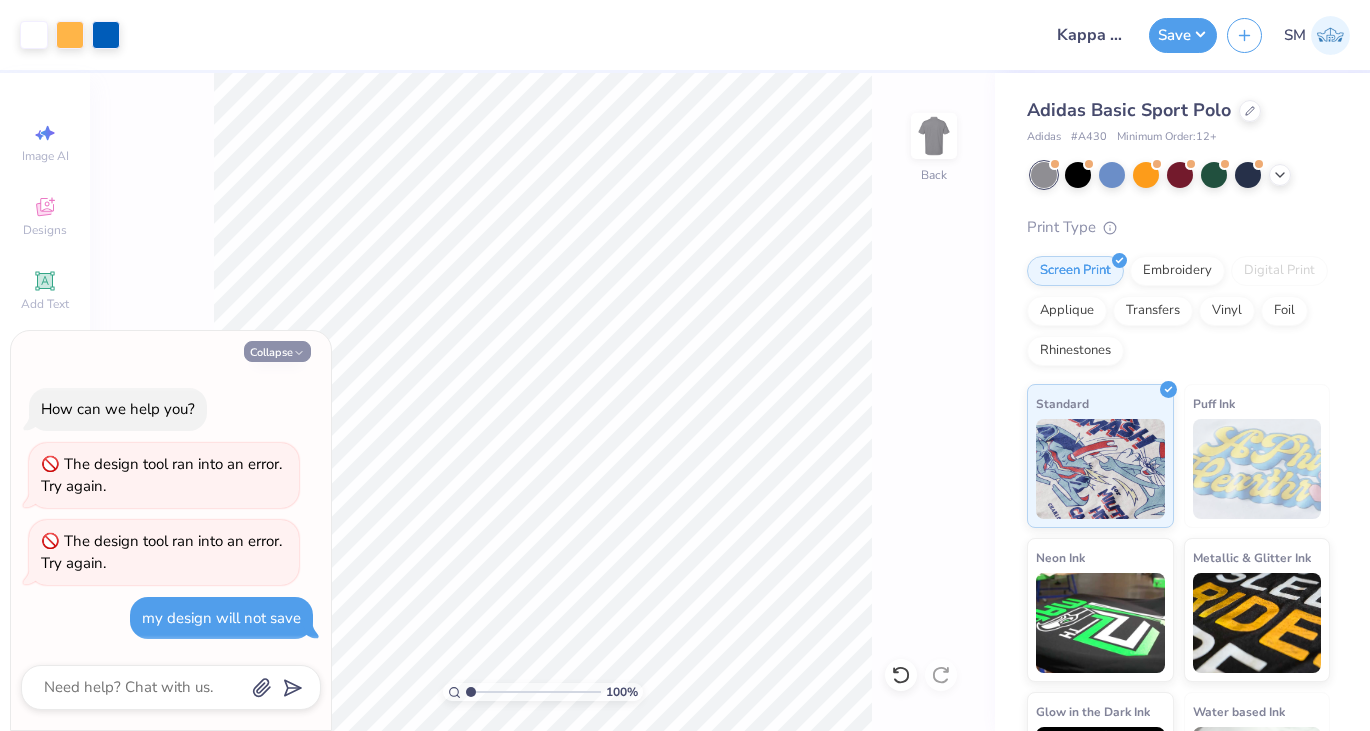 click on "Collapse" at bounding box center (277, 351) 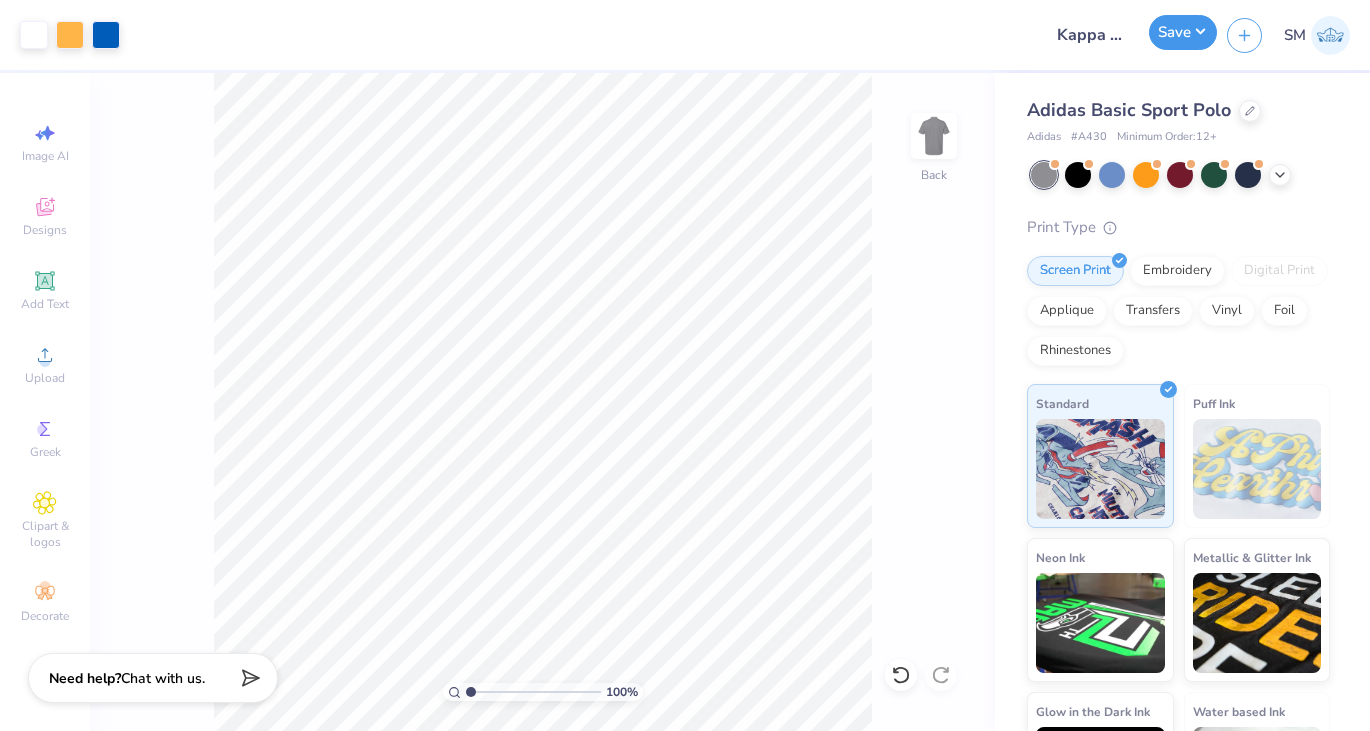 click on "Save" at bounding box center (1183, 32) 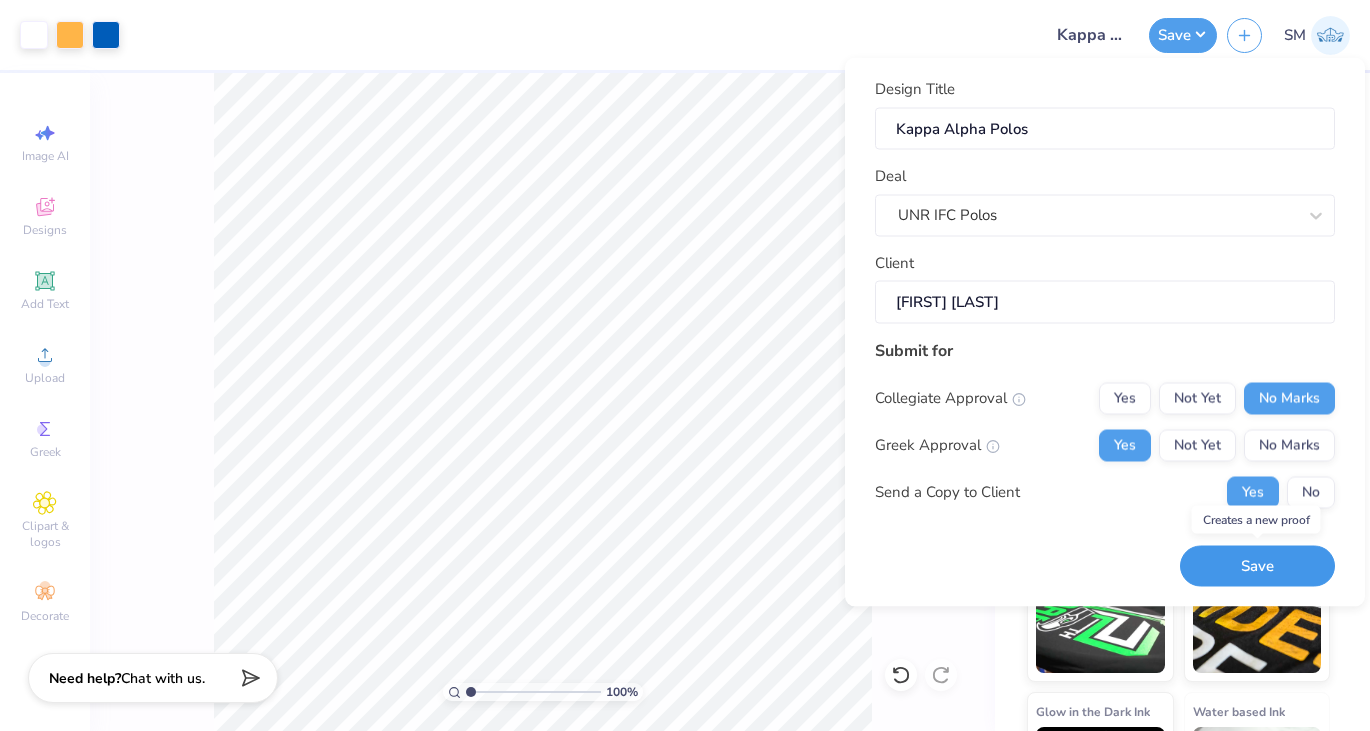 click on "Save" at bounding box center (1257, 566) 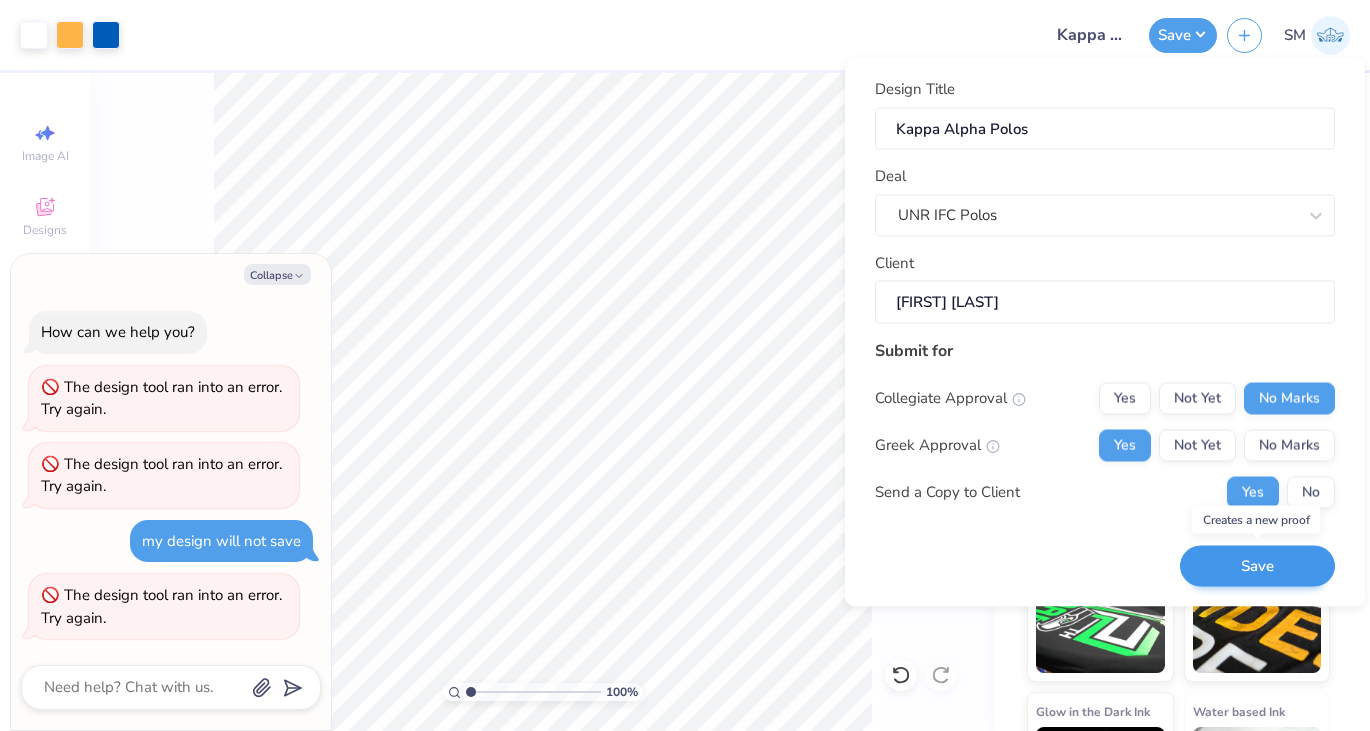 type on "x" 